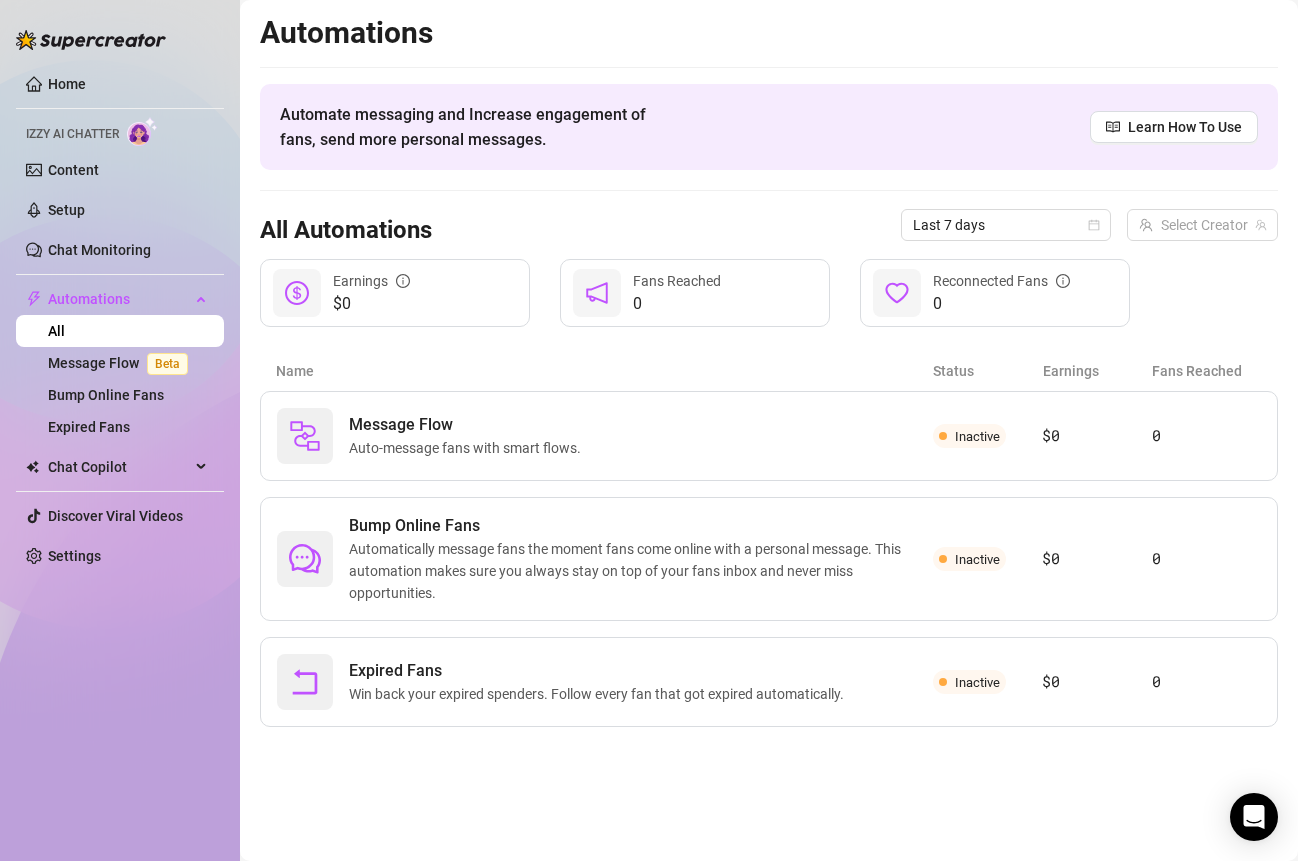 scroll, scrollTop: 0, scrollLeft: 0, axis: both 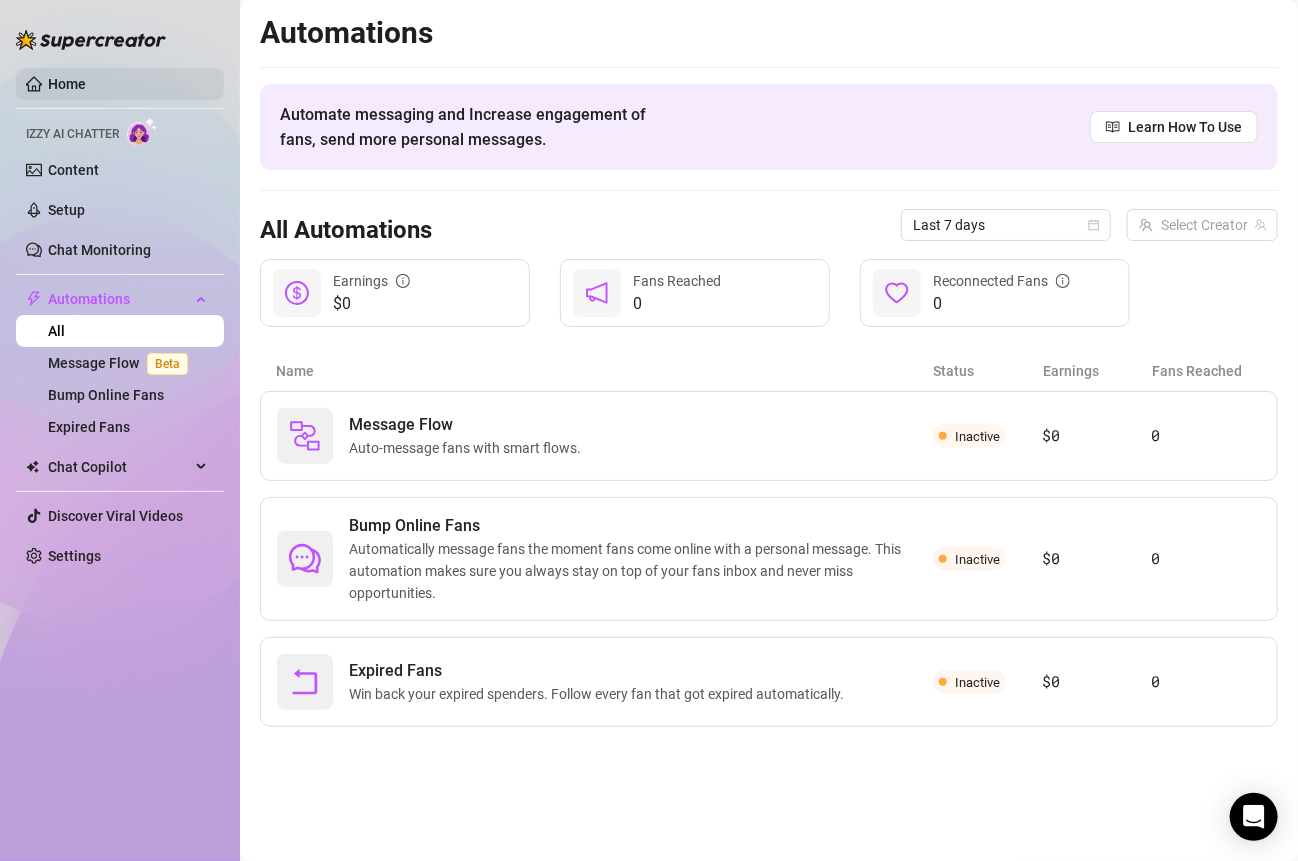 click on "Home" at bounding box center [67, 84] 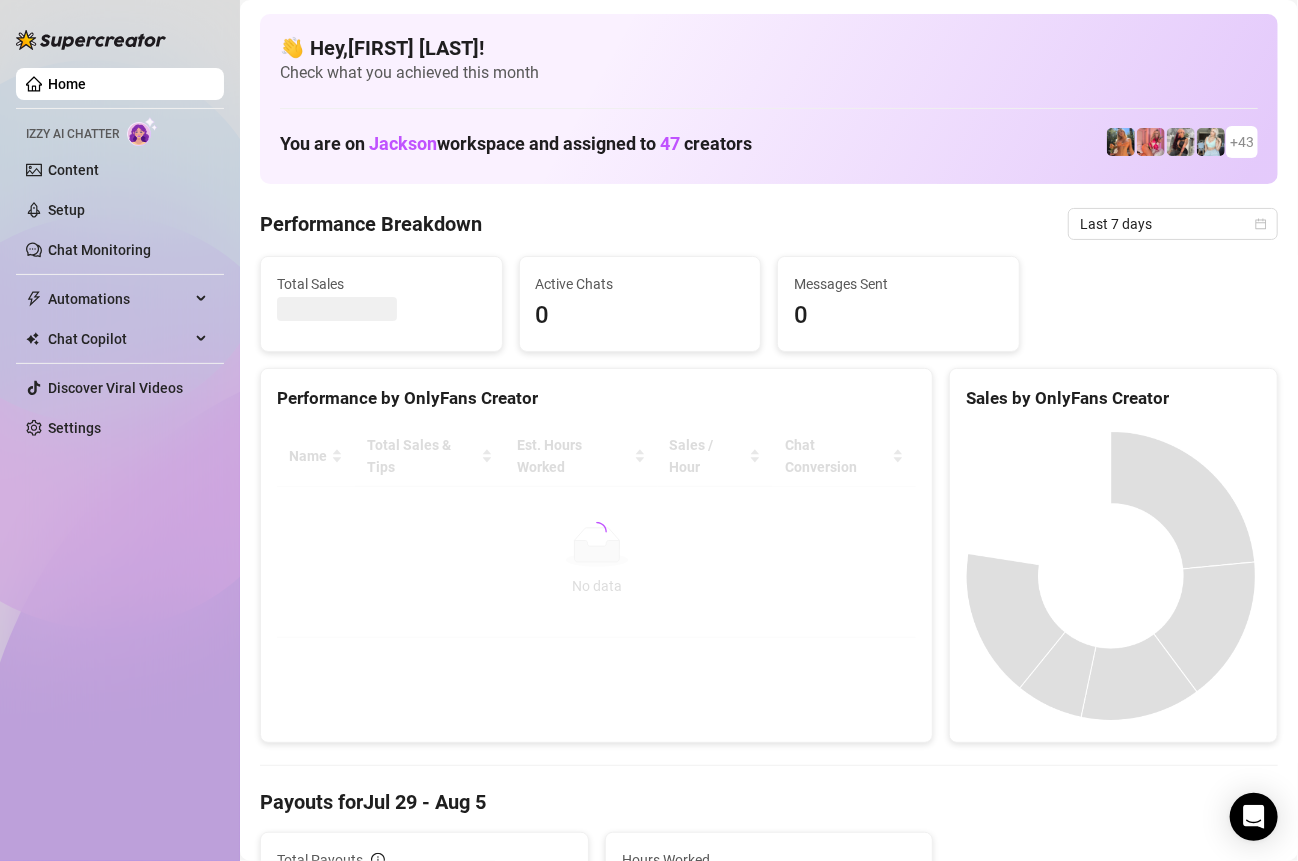 click on "You are on [PERSON] workspace and assigned to [NUMBER] creators + [NUMBER]" at bounding box center [769, 142] 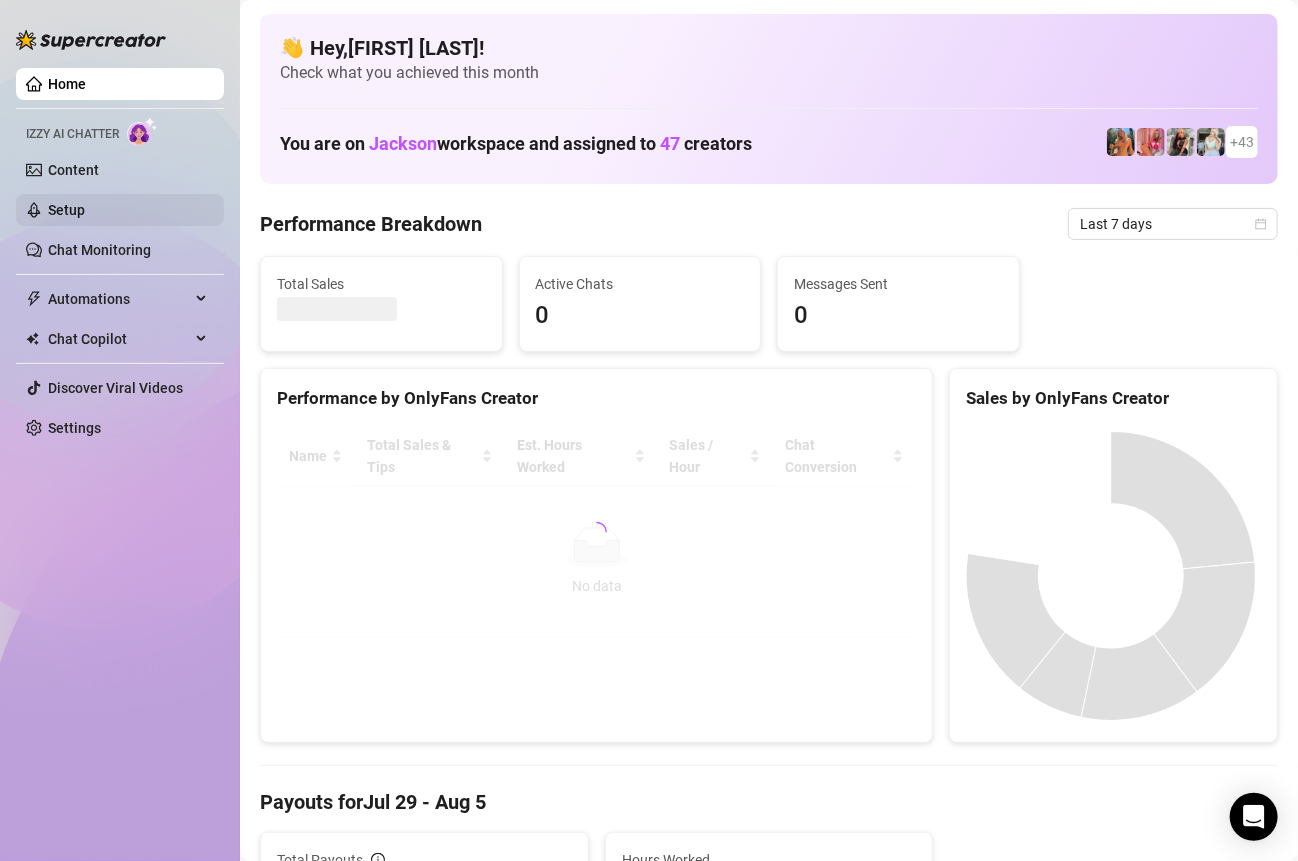 scroll, scrollTop: 238, scrollLeft: 0, axis: vertical 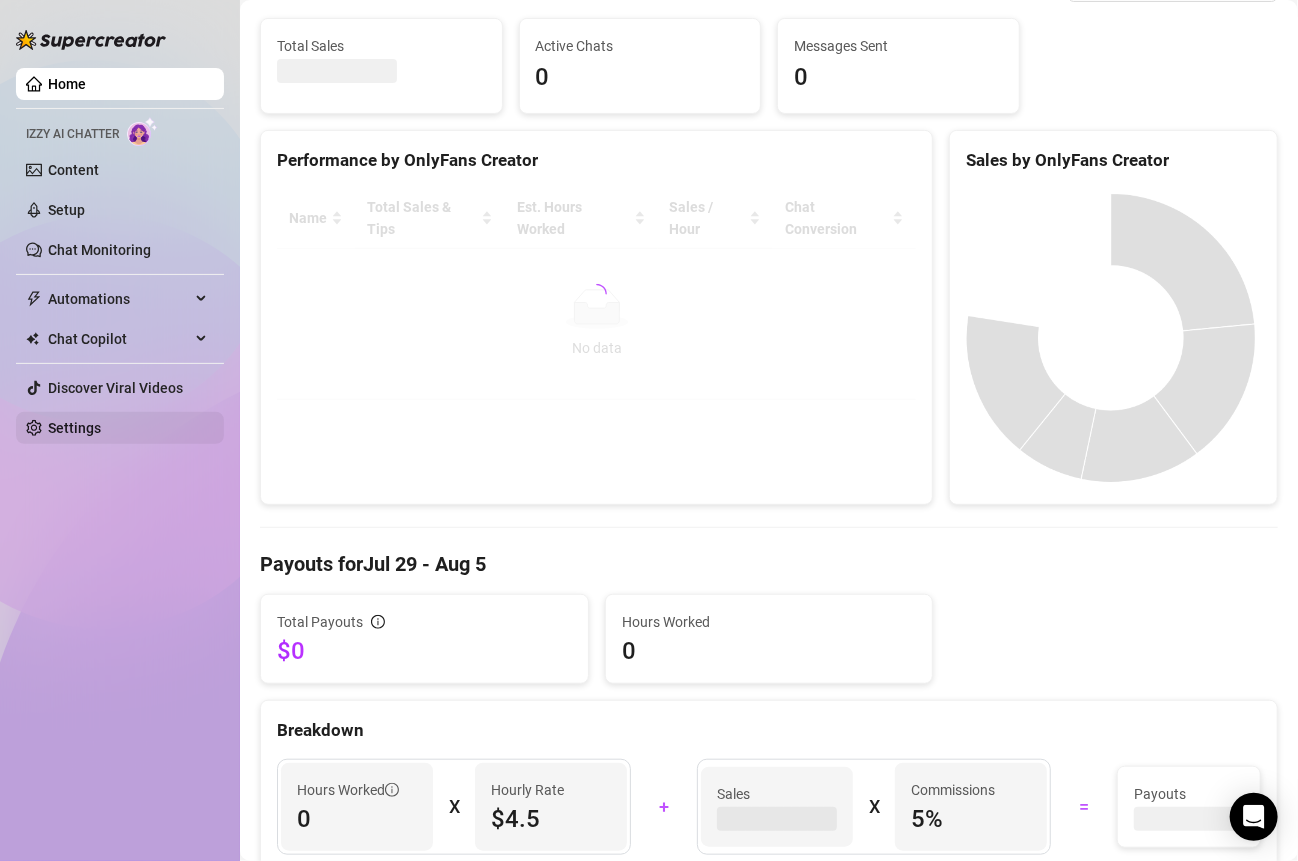 click on "Settings" at bounding box center (74, 428) 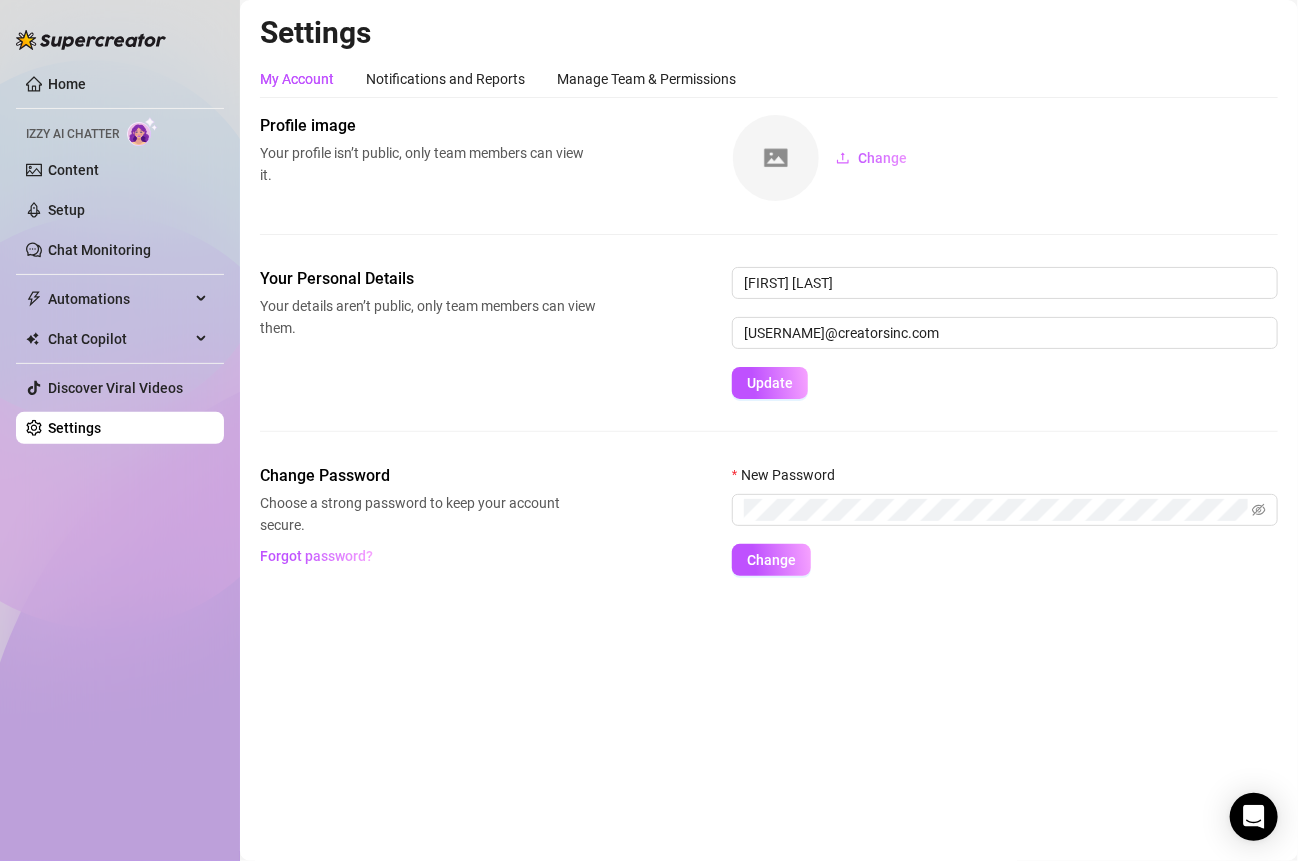 scroll, scrollTop: 0, scrollLeft: 0, axis: both 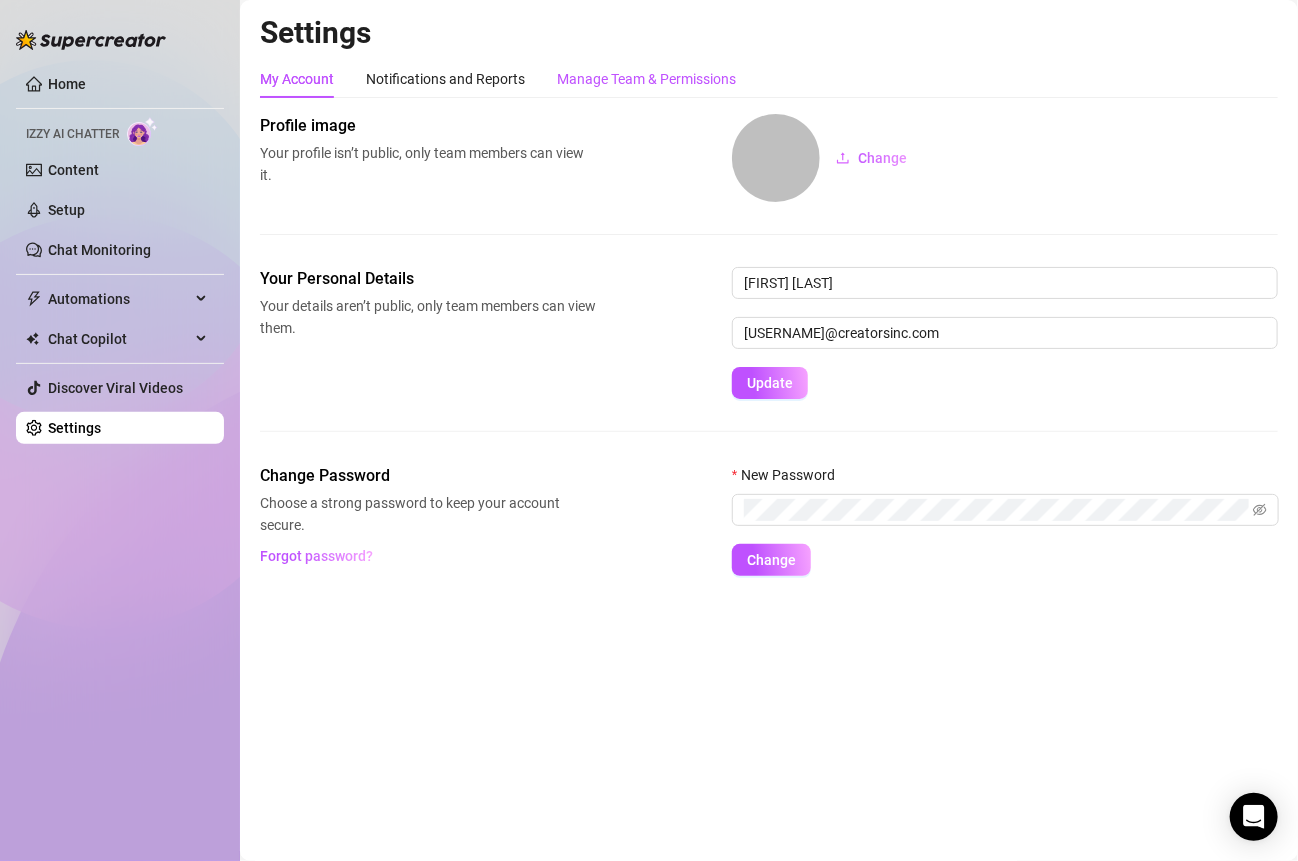 click on "Manage Team & Permissions" at bounding box center (646, 79) 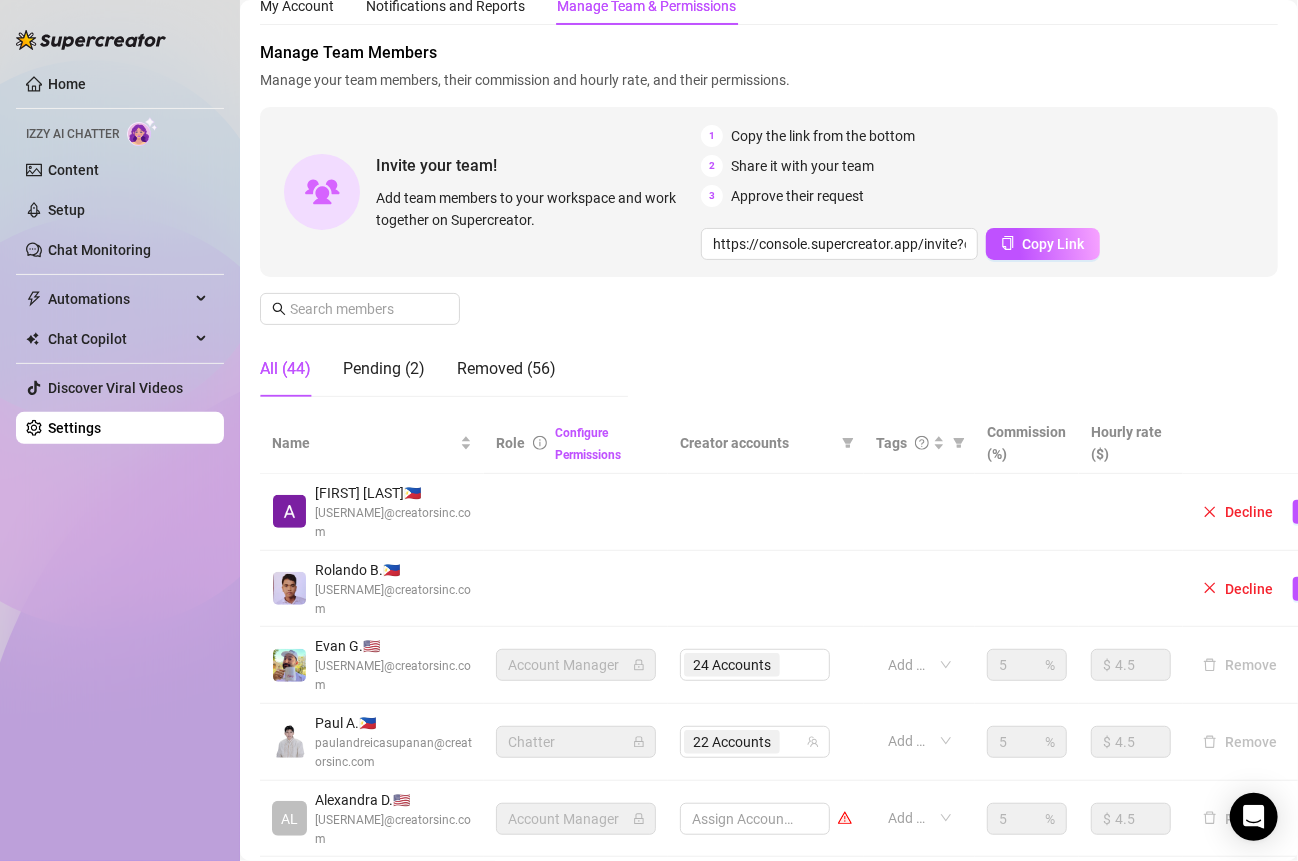 scroll, scrollTop: 80, scrollLeft: 0, axis: vertical 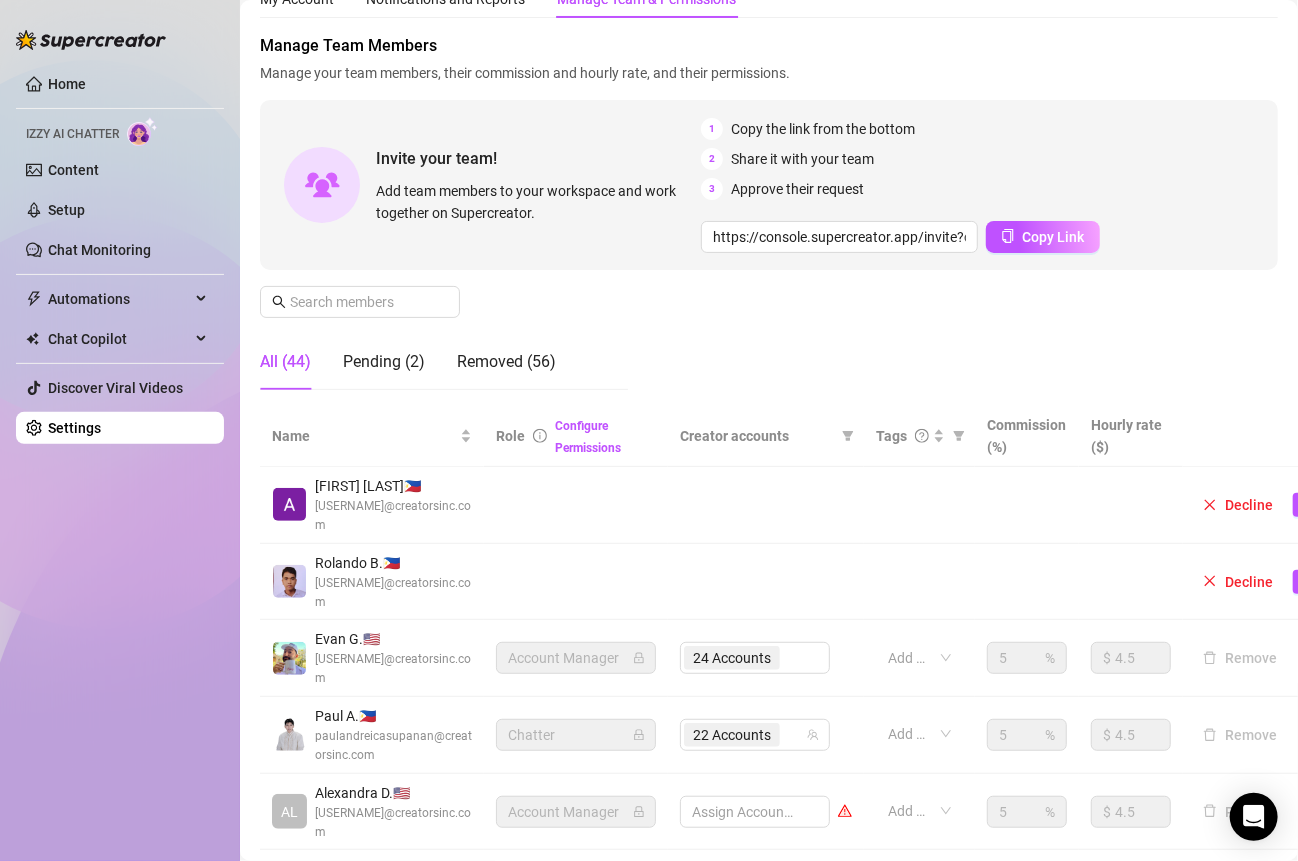 click on "[FIRST] [LAST]" at bounding box center [393, 486] 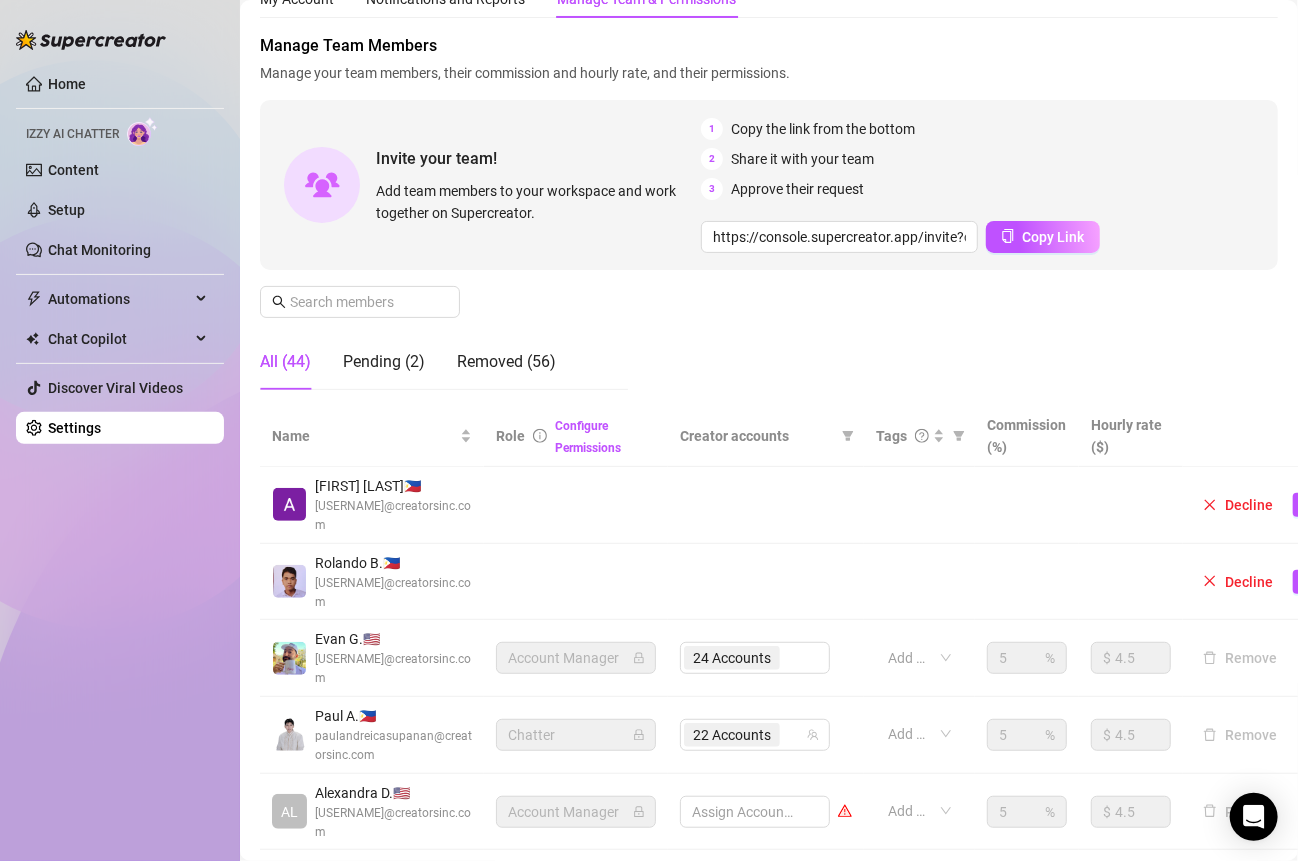 click on "[USERNAME]@creatorsinc.com" at bounding box center [393, 516] 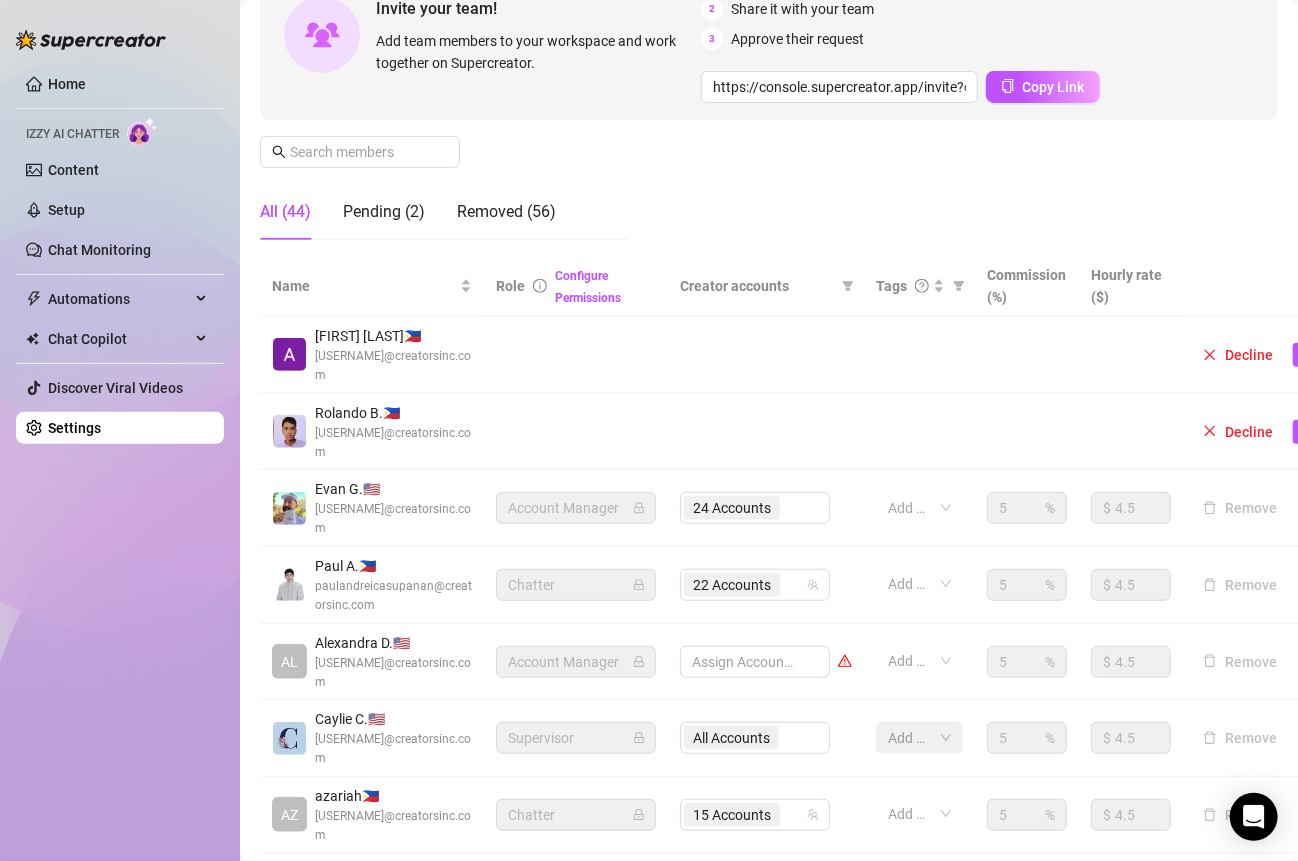 scroll, scrollTop: 216, scrollLeft: 0, axis: vertical 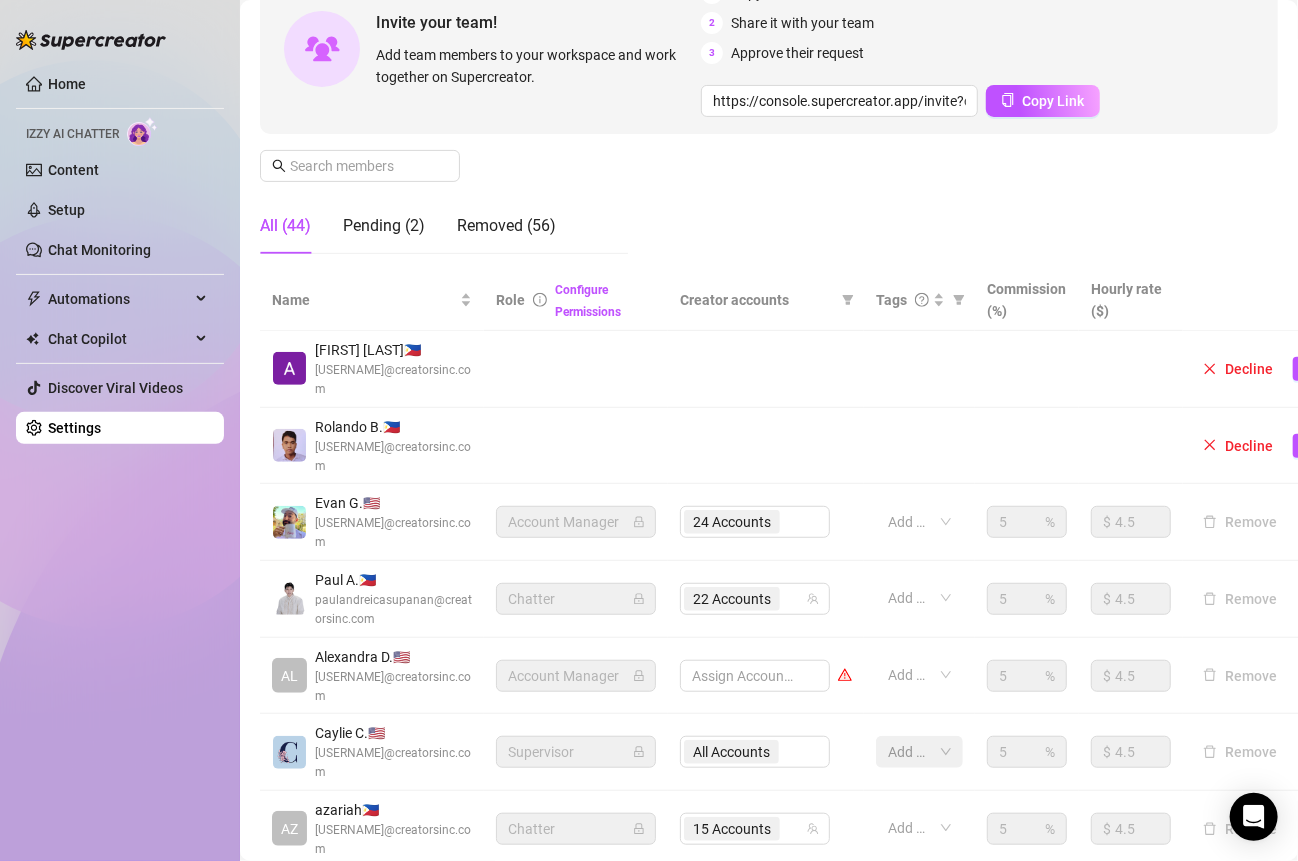 click at bounding box center [766, 369] 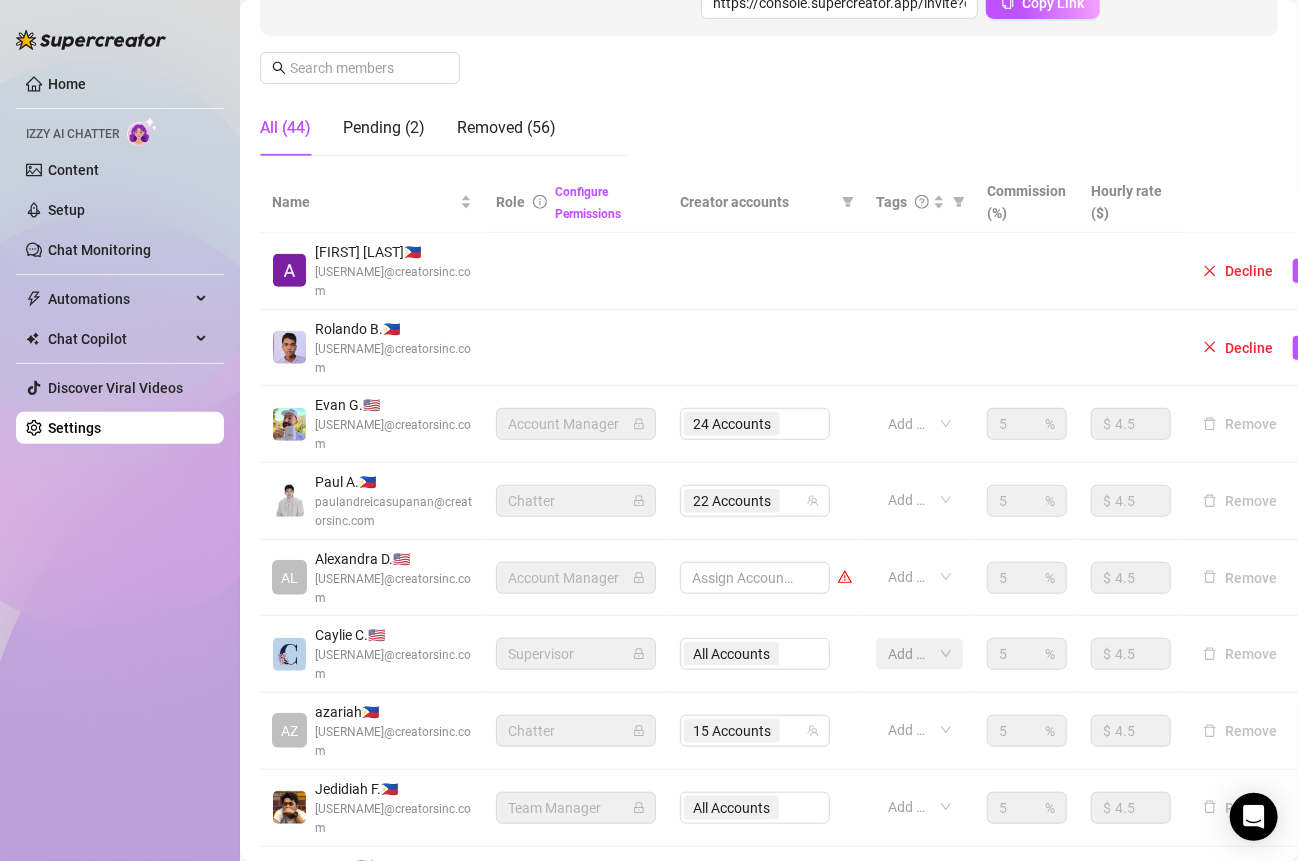 scroll, scrollTop: 327, scrollLeft: 0, axis: vertical 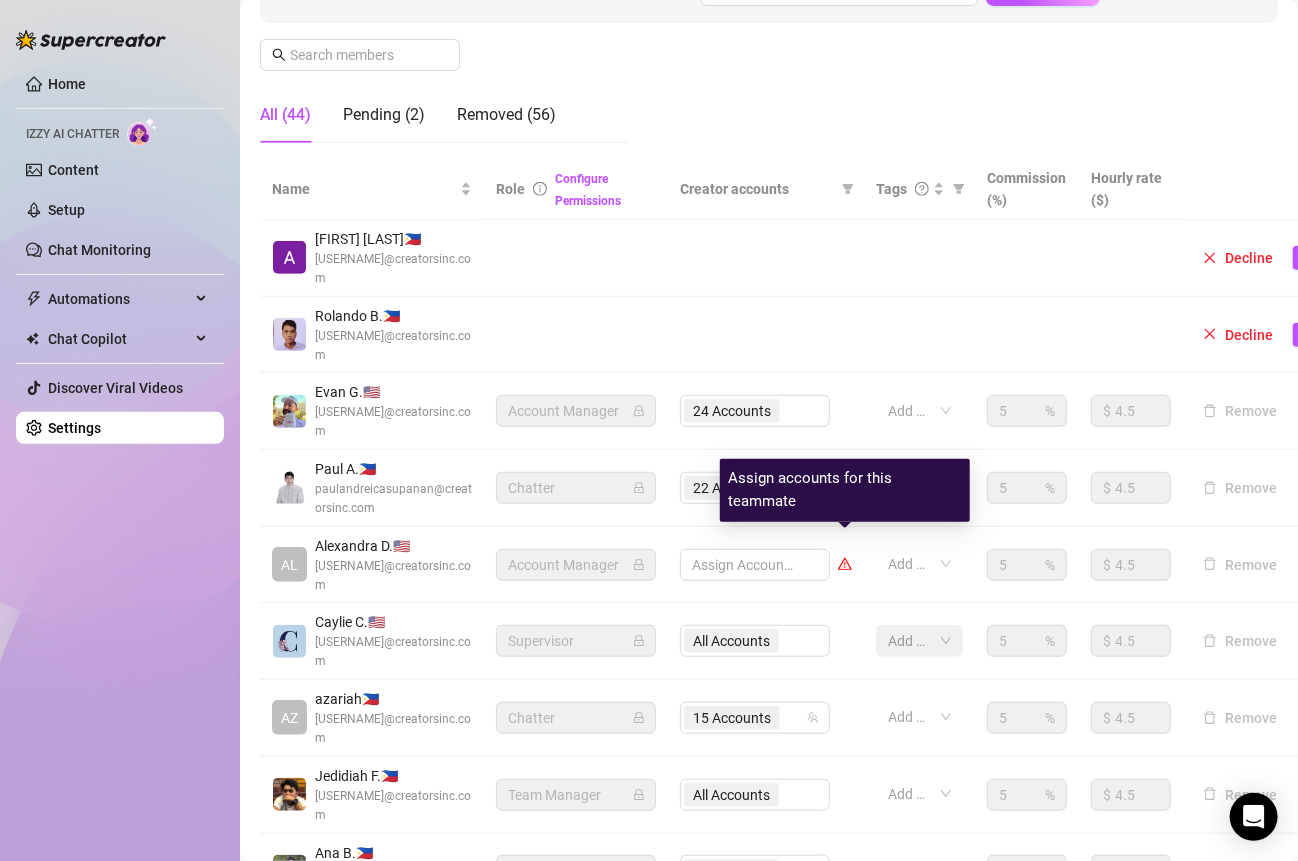 click 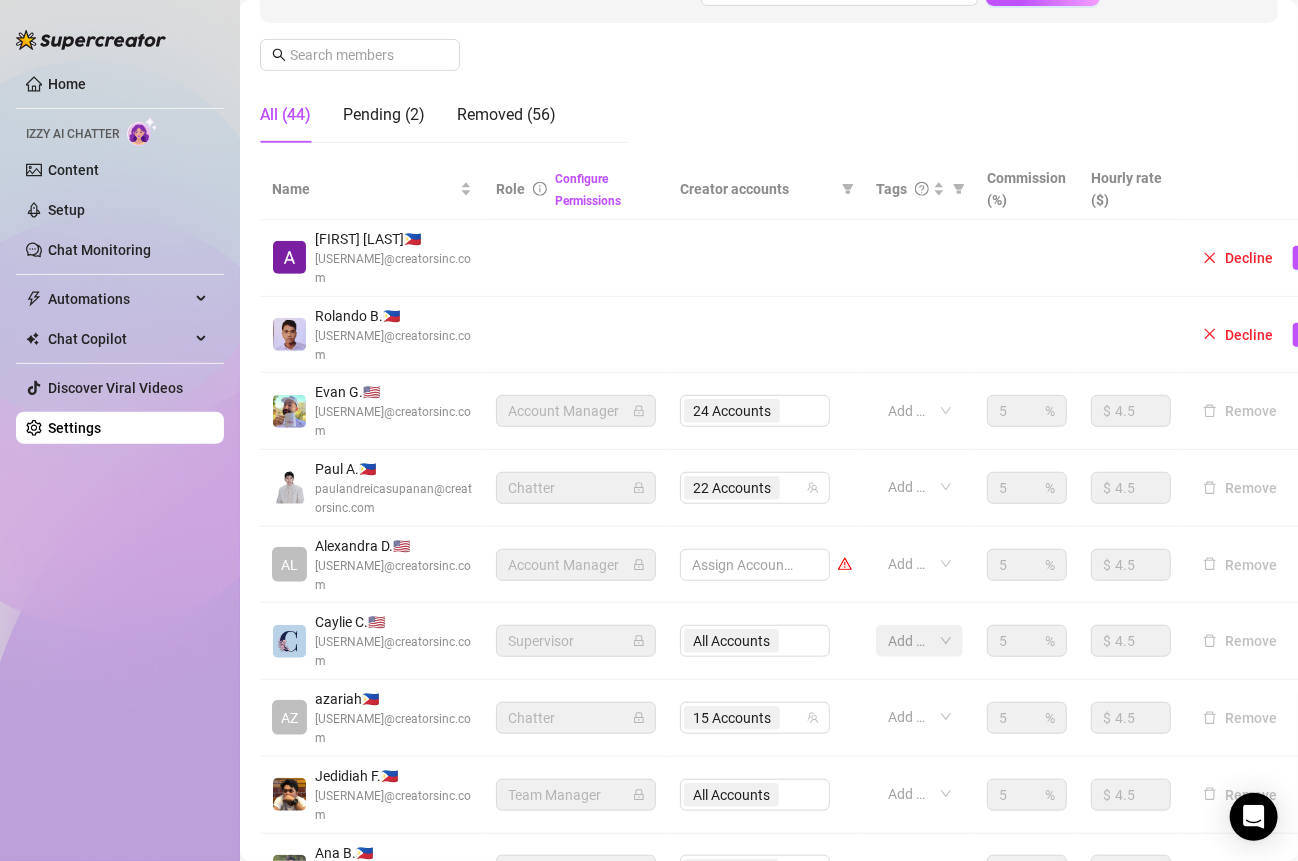click on "Assign Accounts" at bounding box center (755, 565) 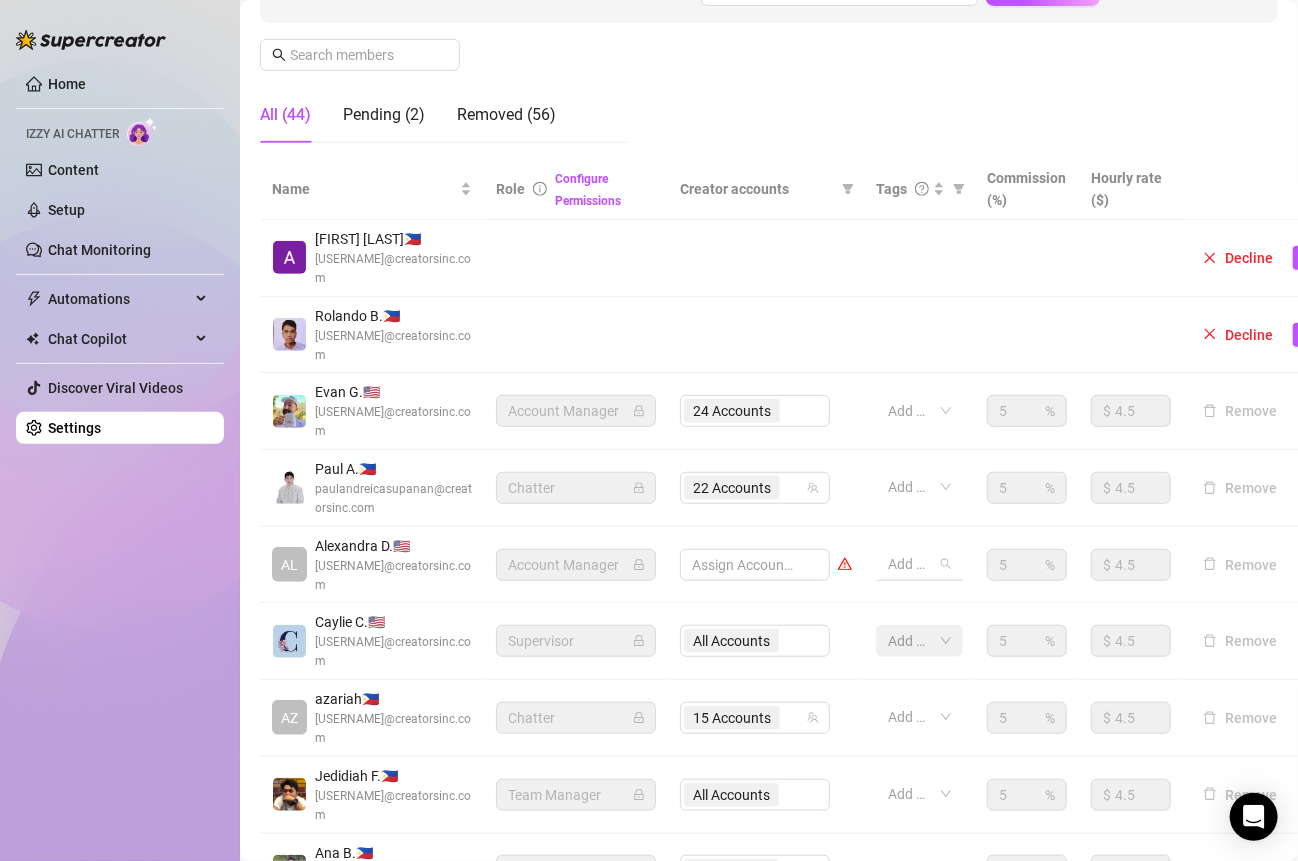 click at bounding box center [909, 564] 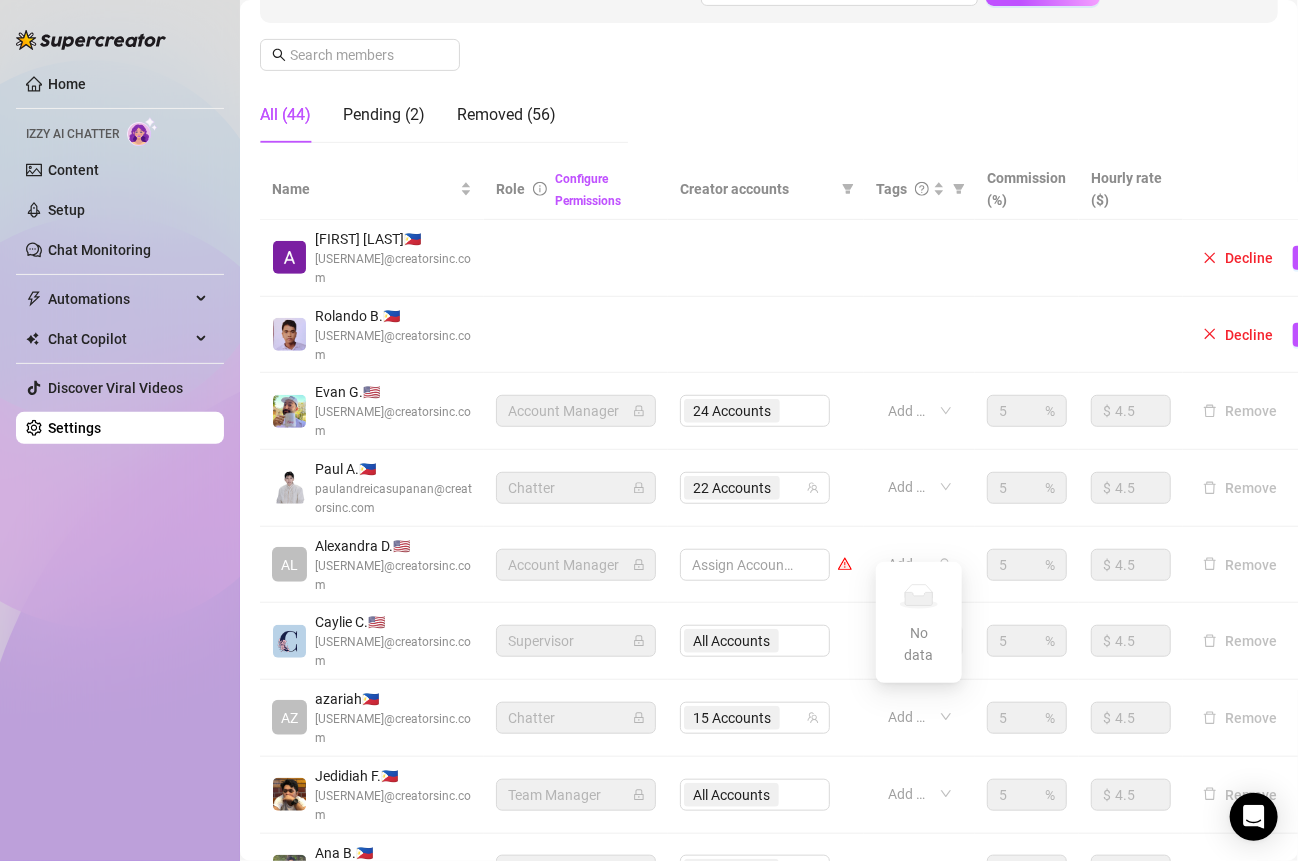 click at bounding box center [766, 258] 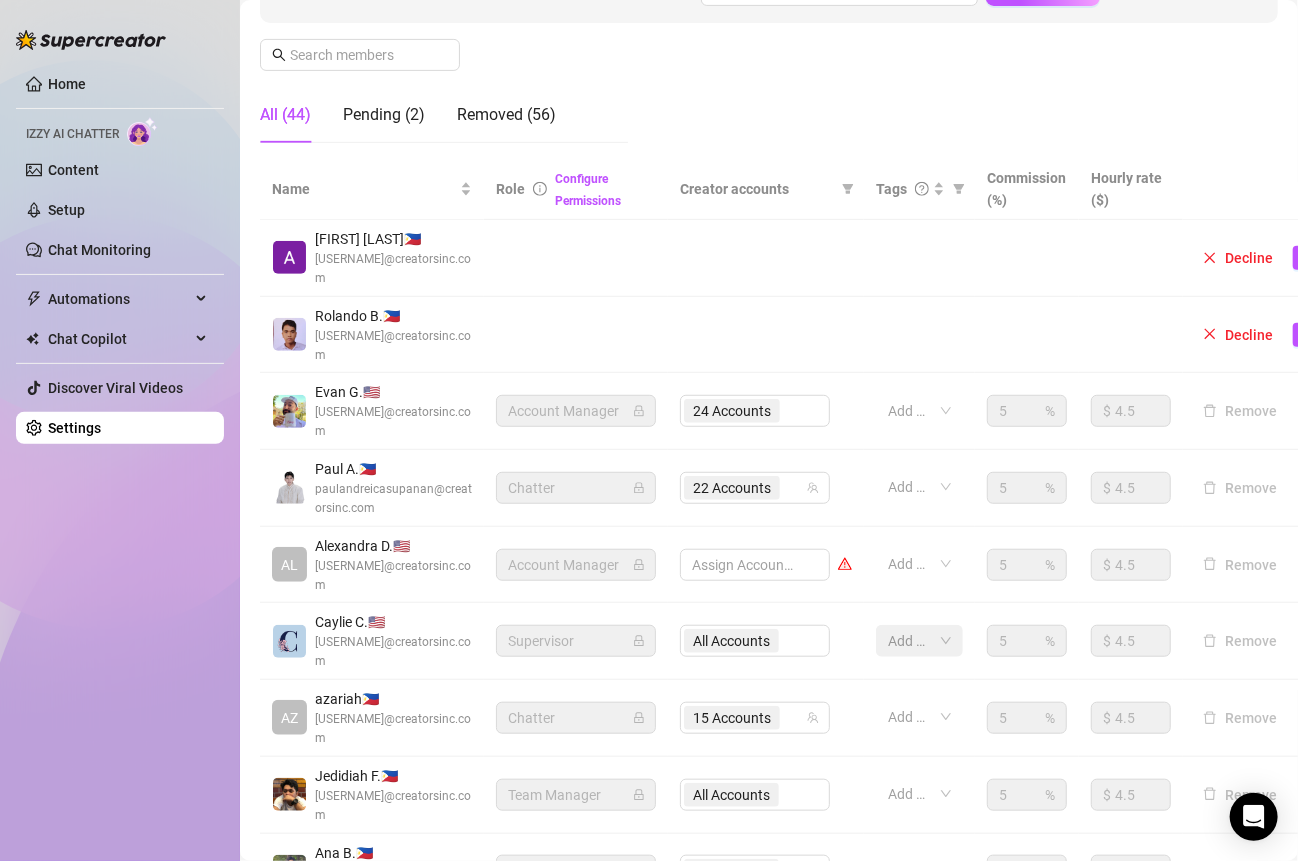 click at bounding box center [576, 258] 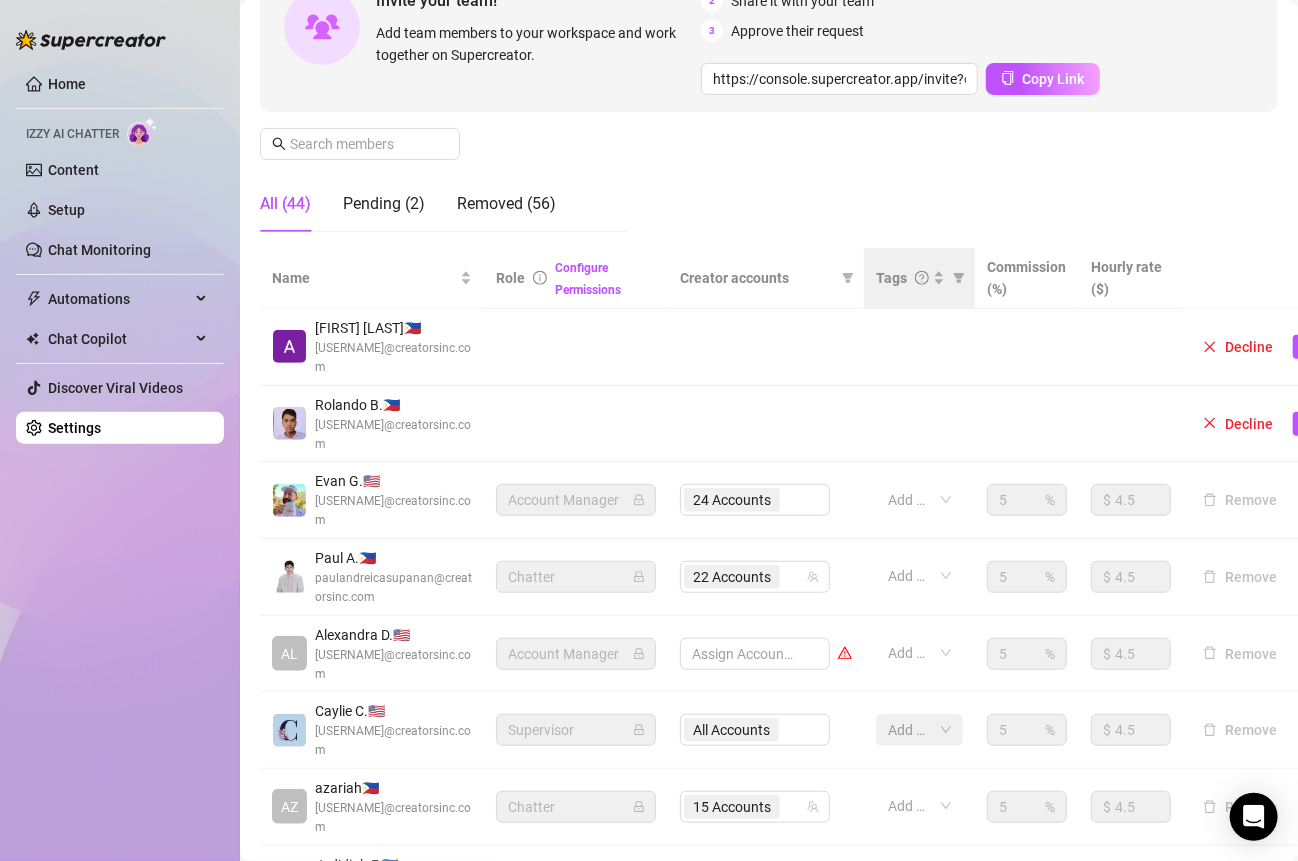 scroll, scrollTop: 177, scrollLeft: 0, axis: vertical 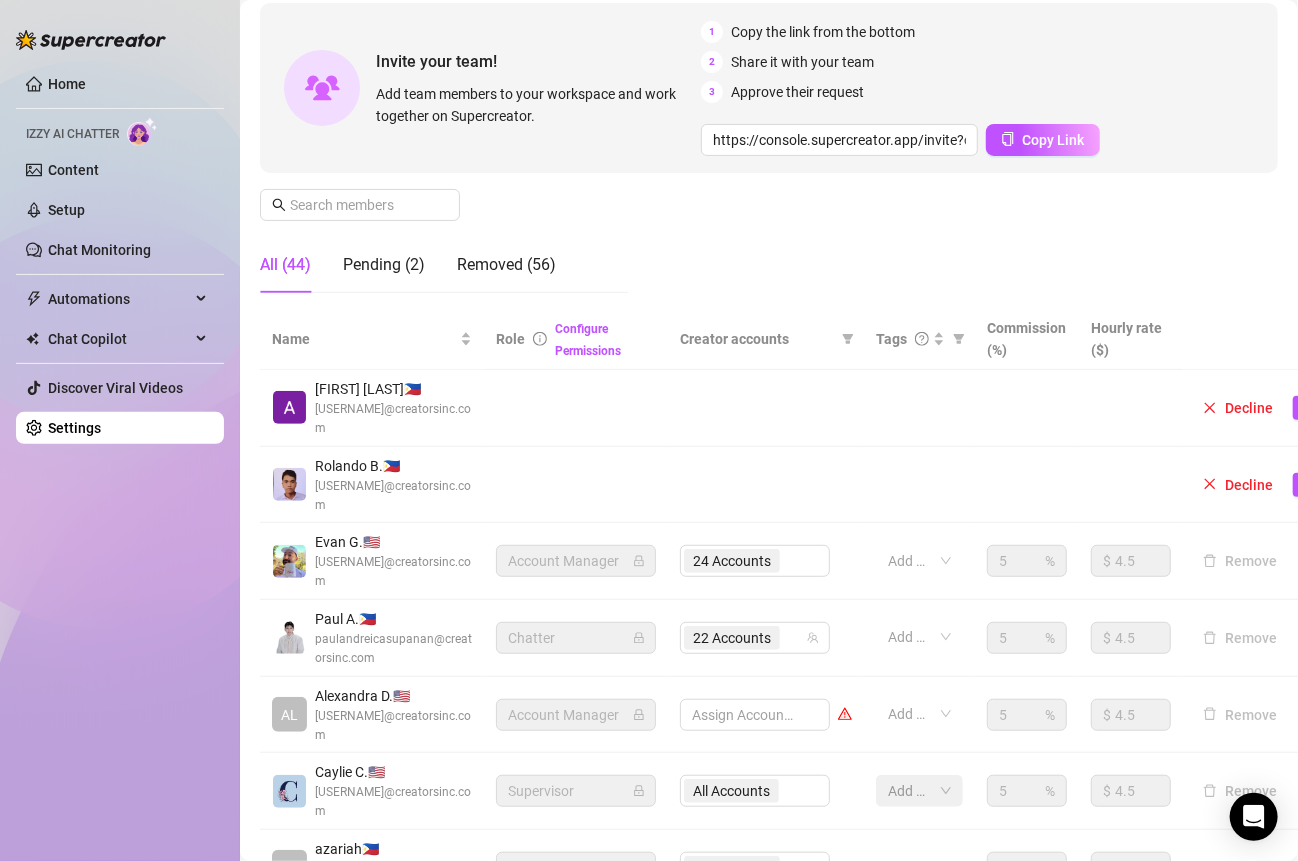 click on "Manage Team Members Manage your team members, their commission and hourly rate, and their permissions. Invite your team! Add team members to your workspace and work together on Supercreator. 1 Copy the link from the bottom 2 Share it with your team 3 Approve their request https://console.supercreator.app/invite?code=23XVoGdgeDa4S1Z1GIHdz2cZwgu2&workspace=CreatorsInc Copy Link All (44) Pending (2) Removed (56)" at bounding box center (769, 123) 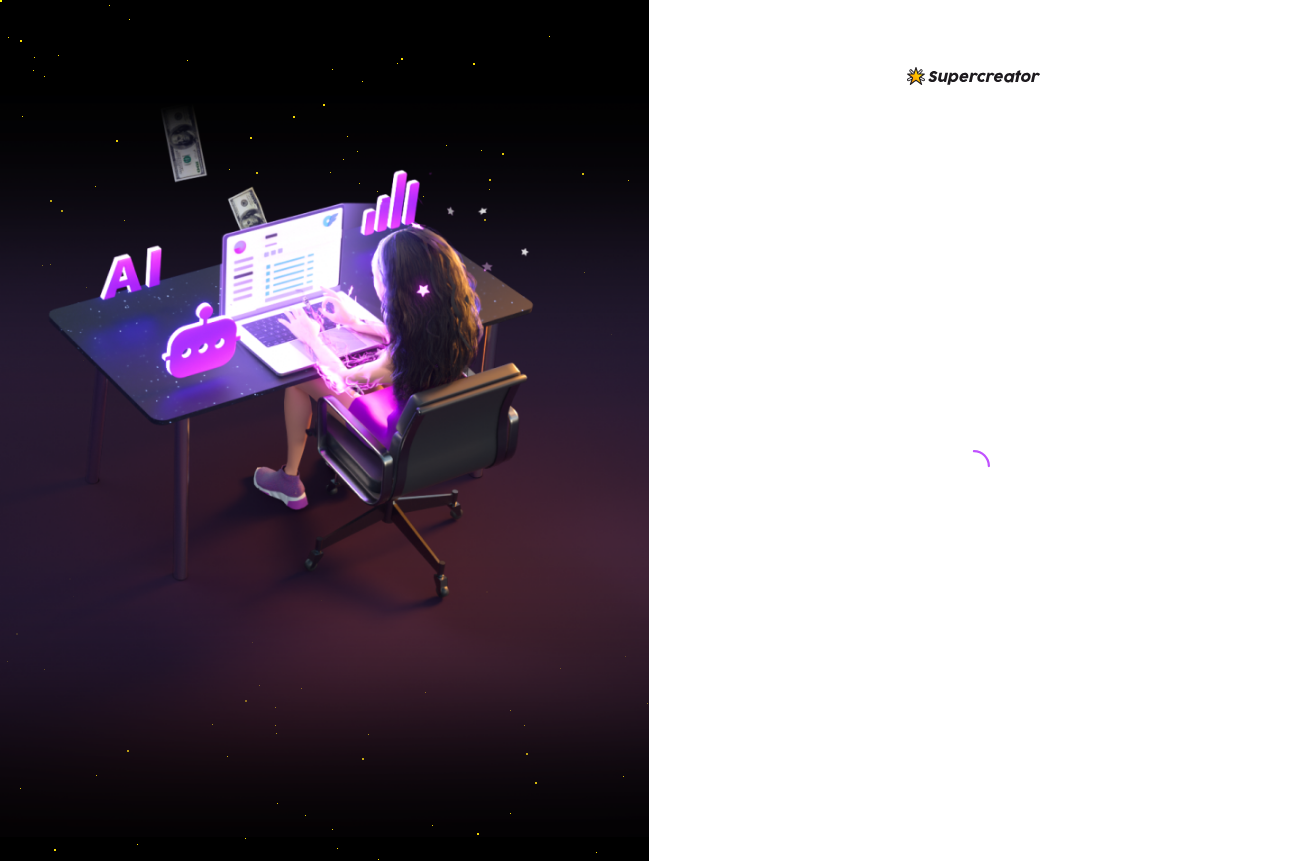scroll, scrollTop: 0, scrollLeft: 0, axis: both 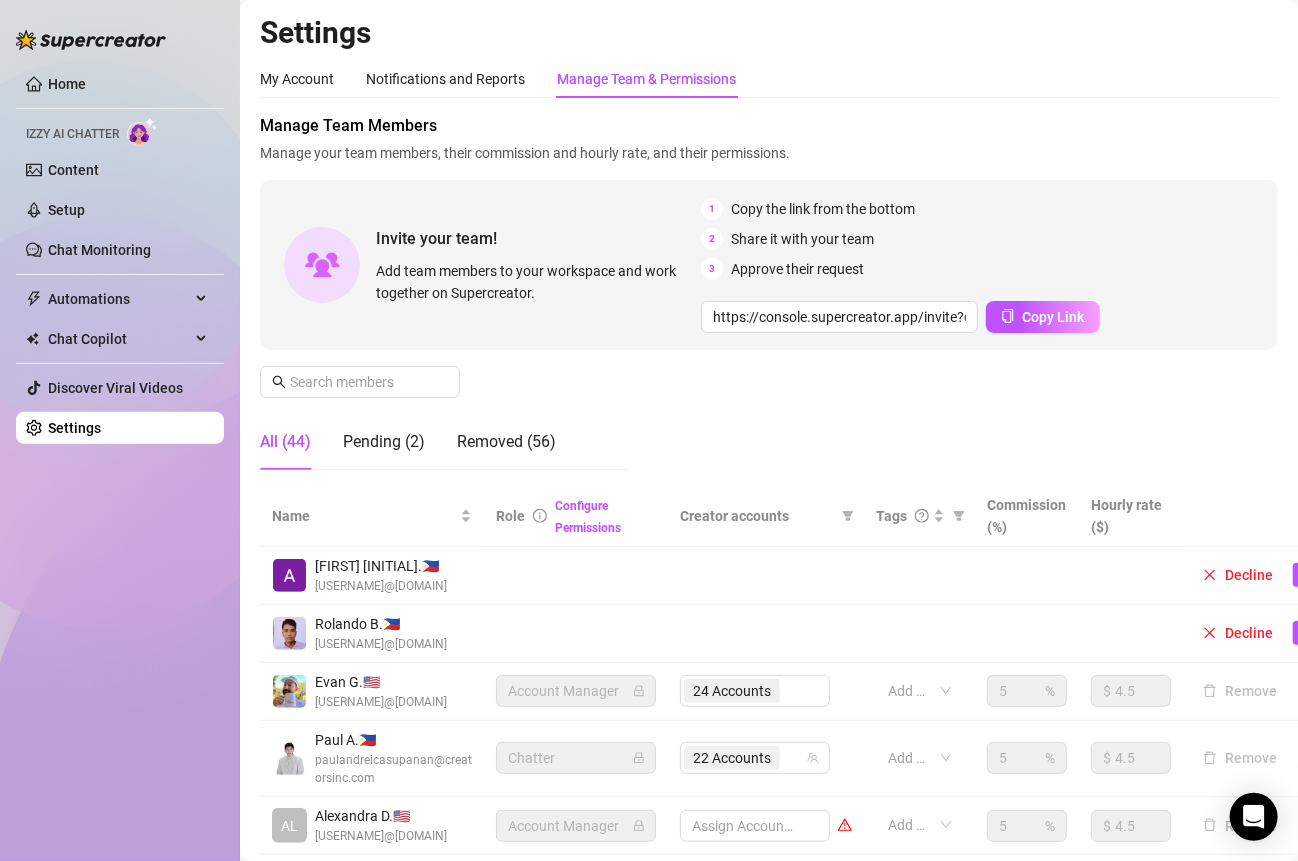 click at bounding box center (576, 576) 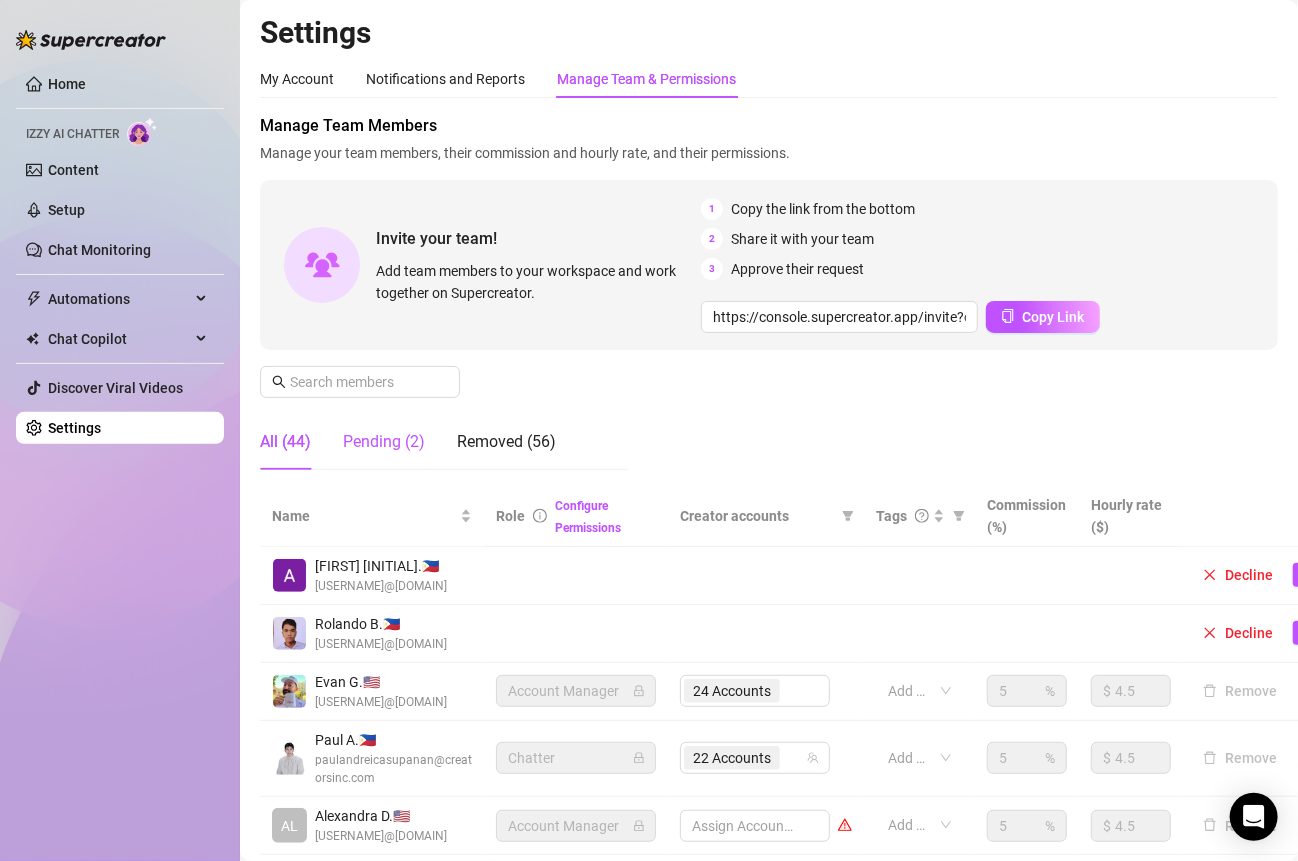 click on "Pending (2)" at bounding box center (384, 442) 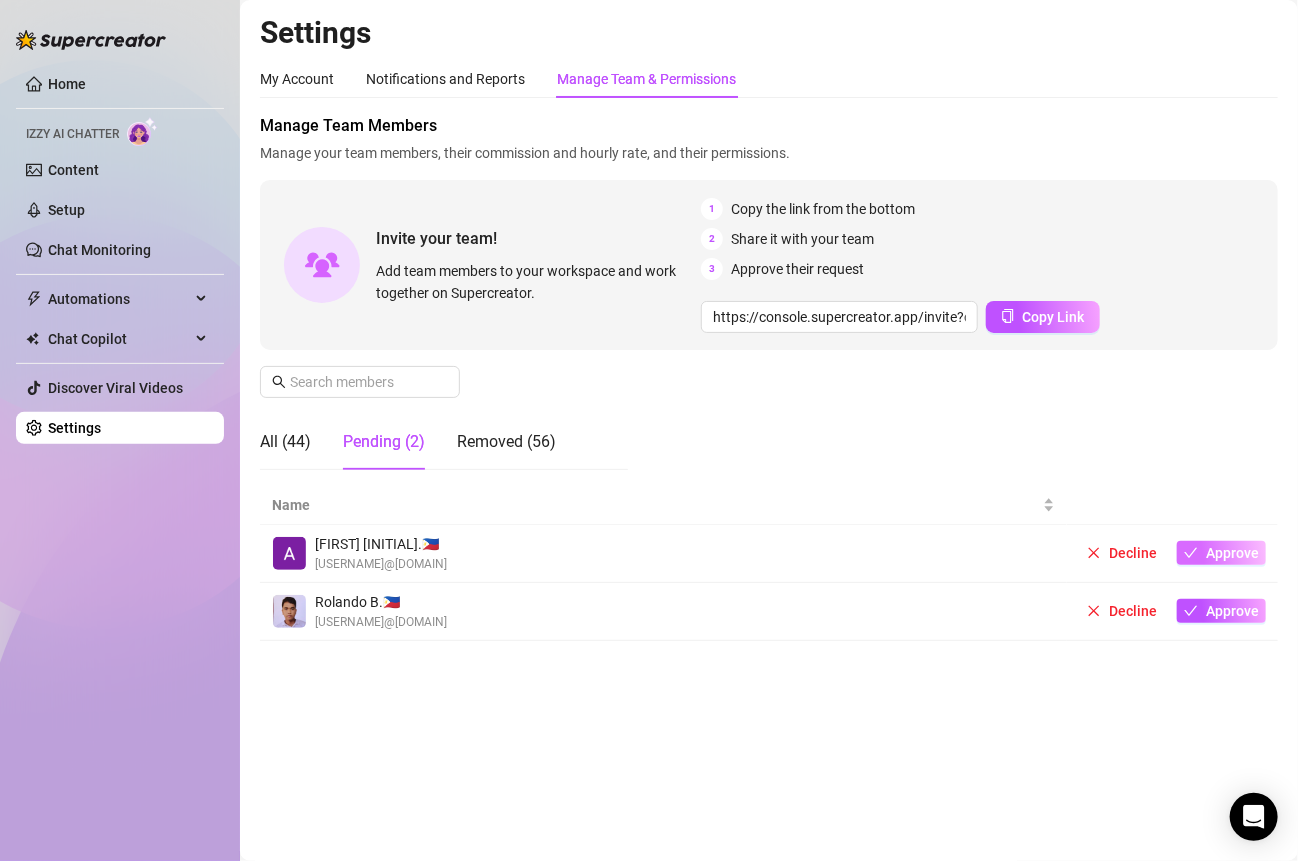 click on "Approve" at bounding box center (1232, 553) 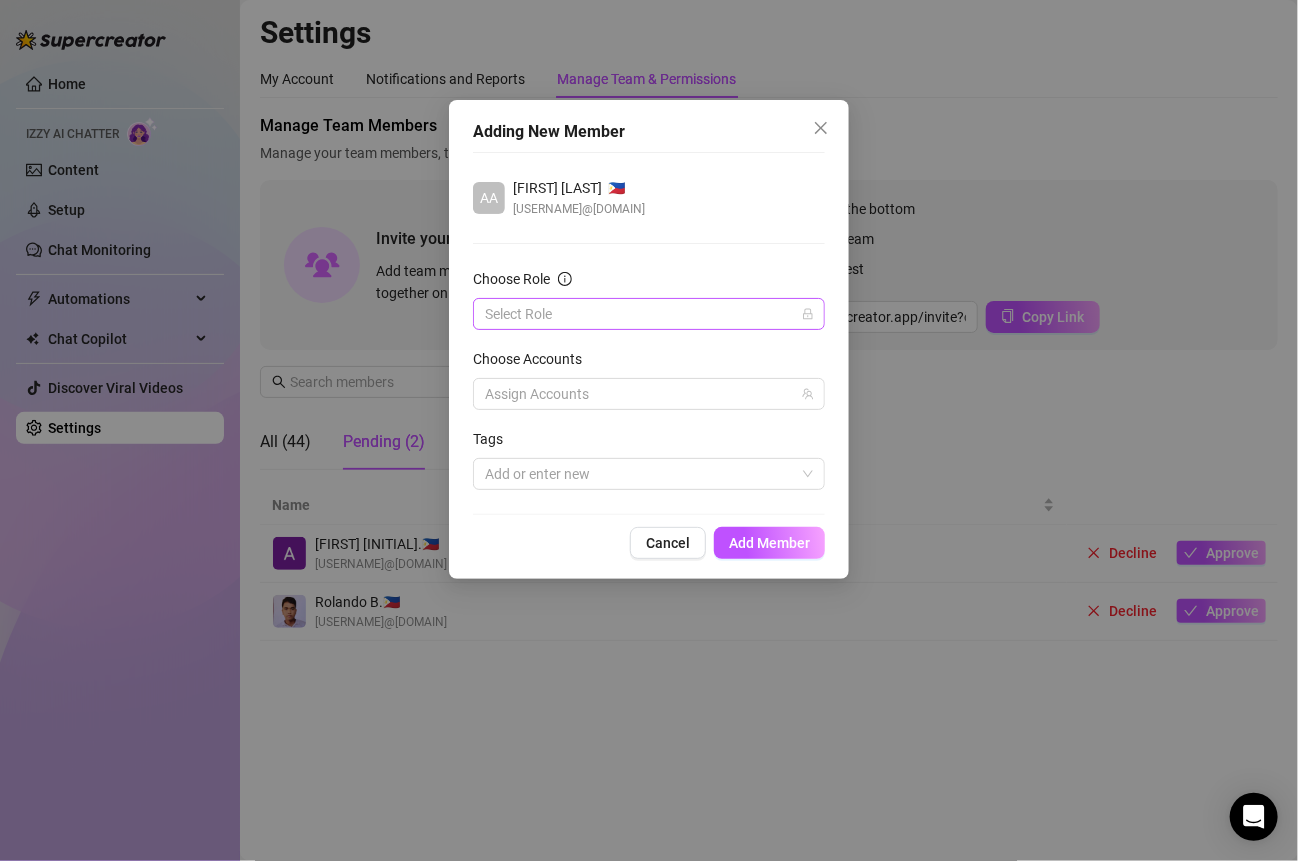 click on "Choose Role" at bounding box center (640, 314) 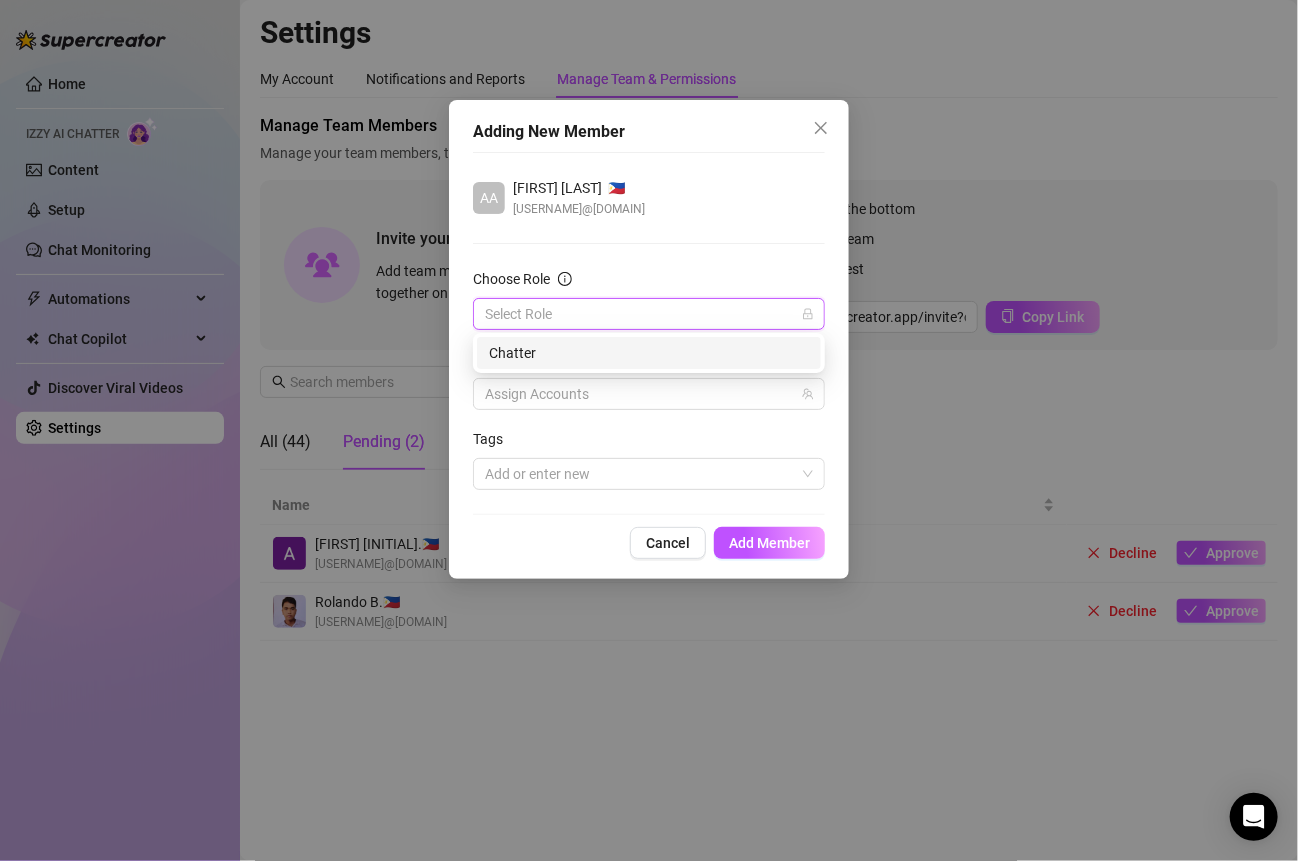 click on "Chatter" at bounding box center [649, 353] 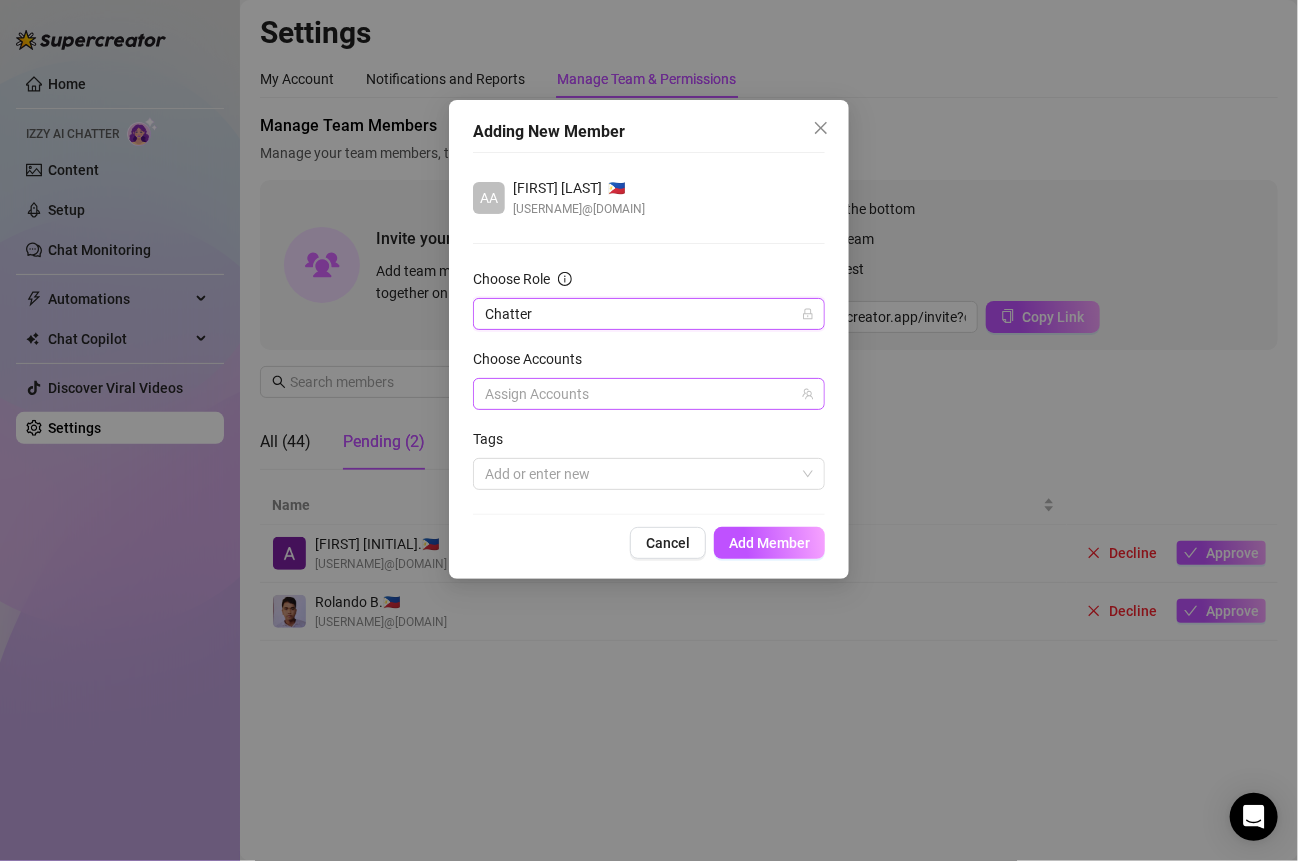 click at bounding box center [638, 394] 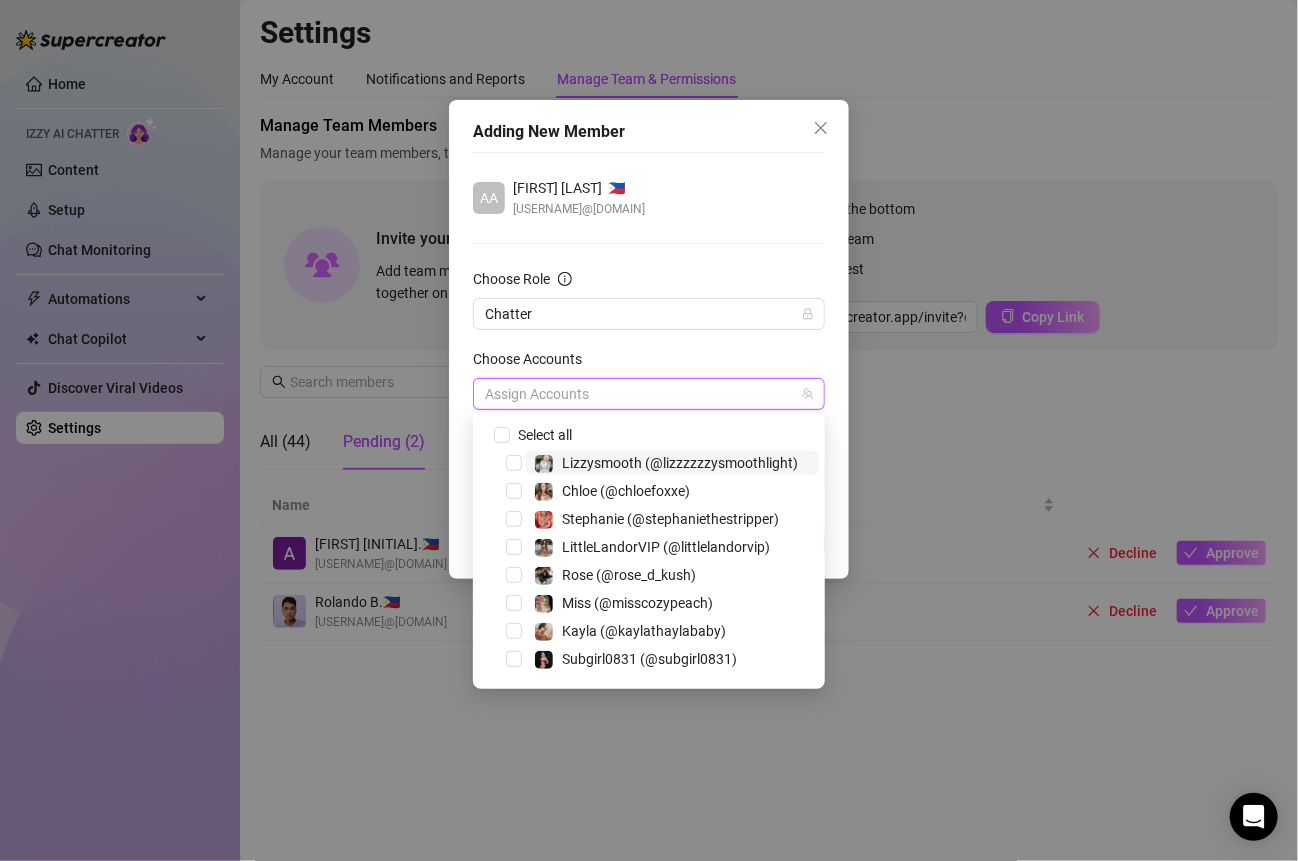 click on "Choose Accounts" at bounding box center (649, 363) 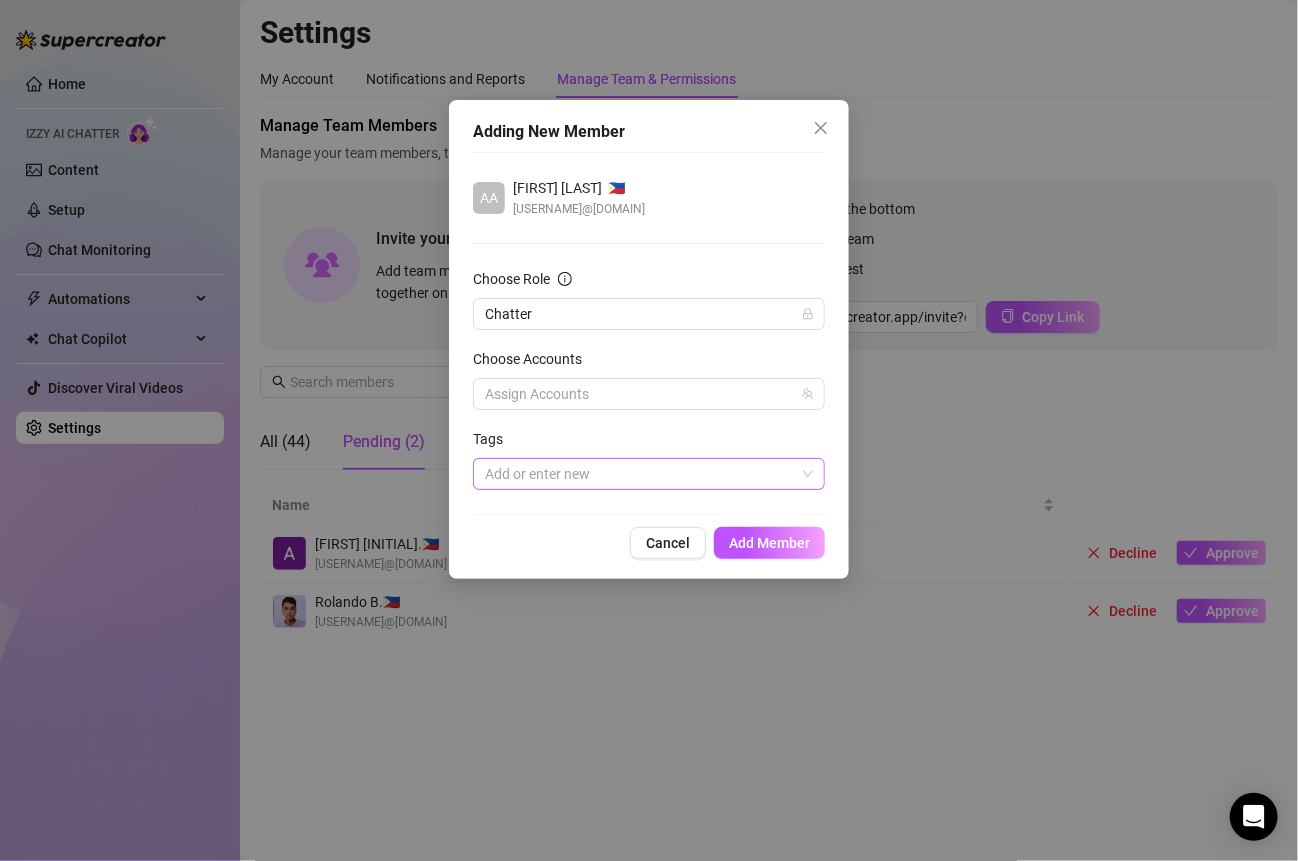 click at bounding box center [638, 474] 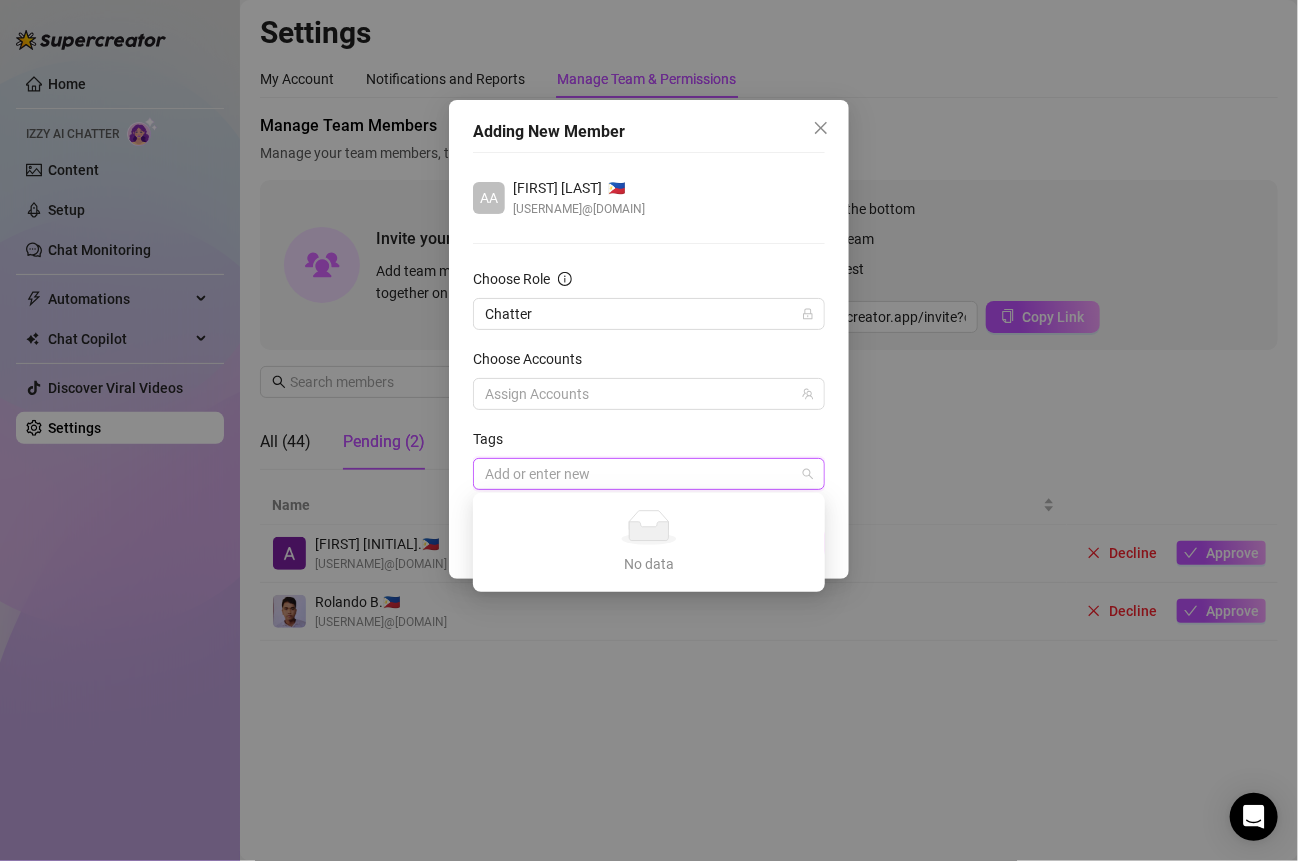 click on "Tags" at bounding box center (649, 443) 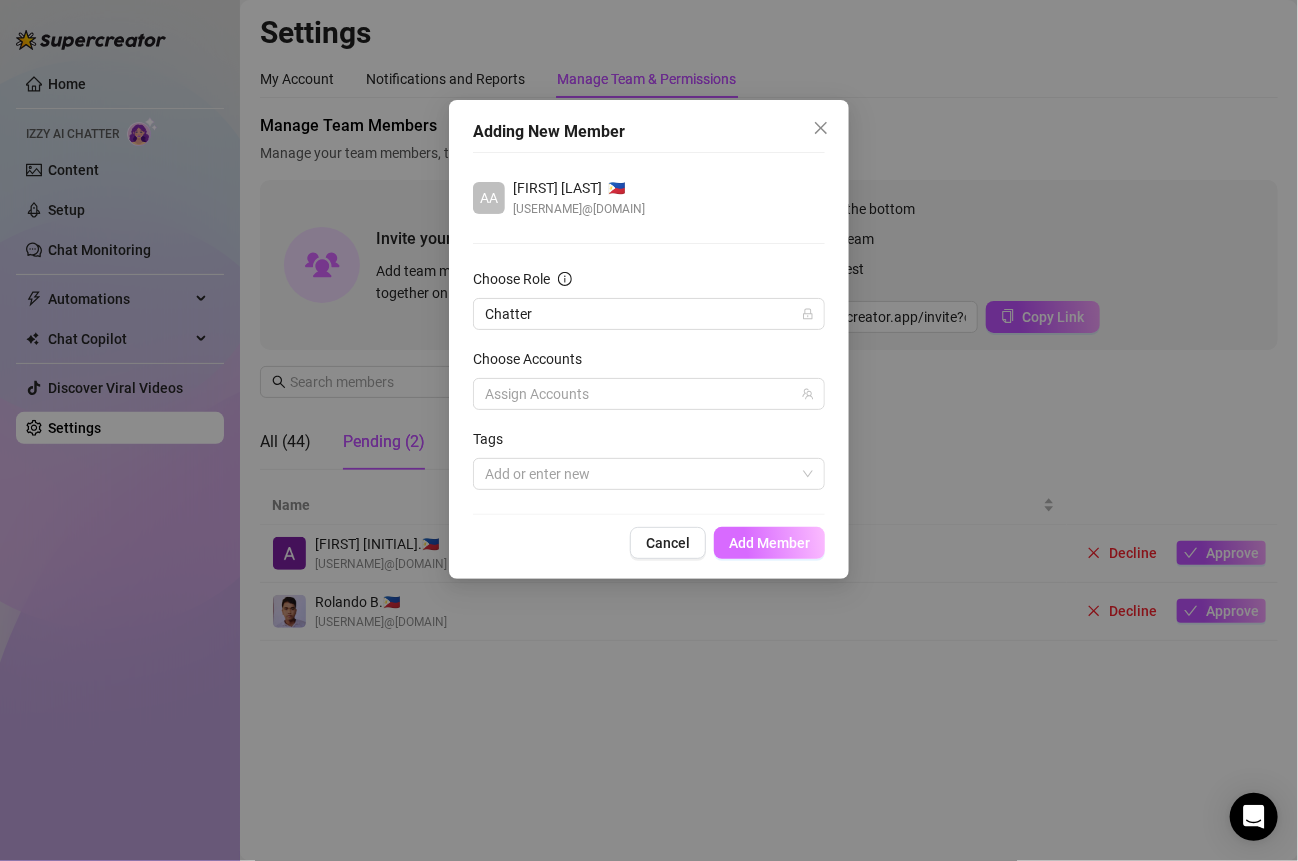 click on "Add Member" at bounding box center (769, 543) 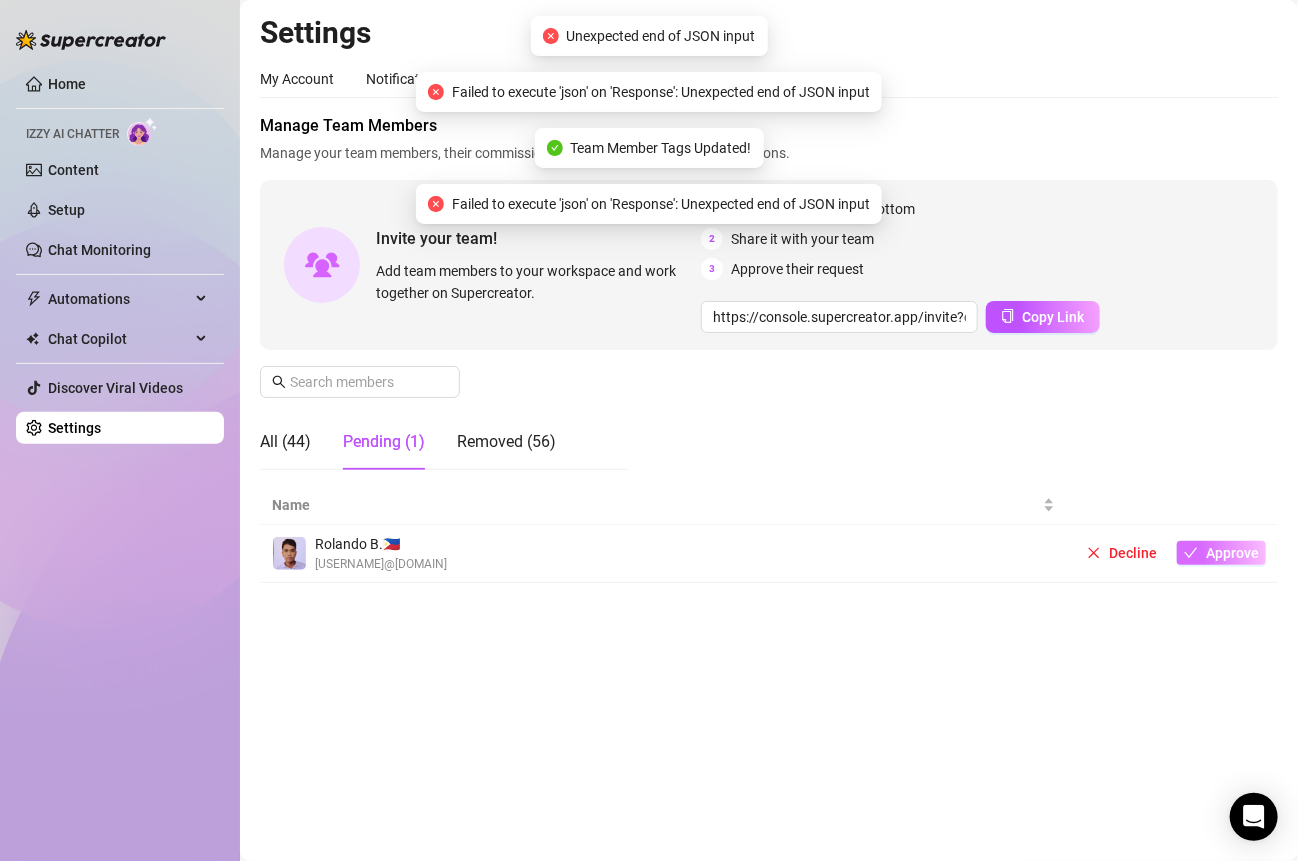 click on "Approve" at bounding box center [1232, 553] 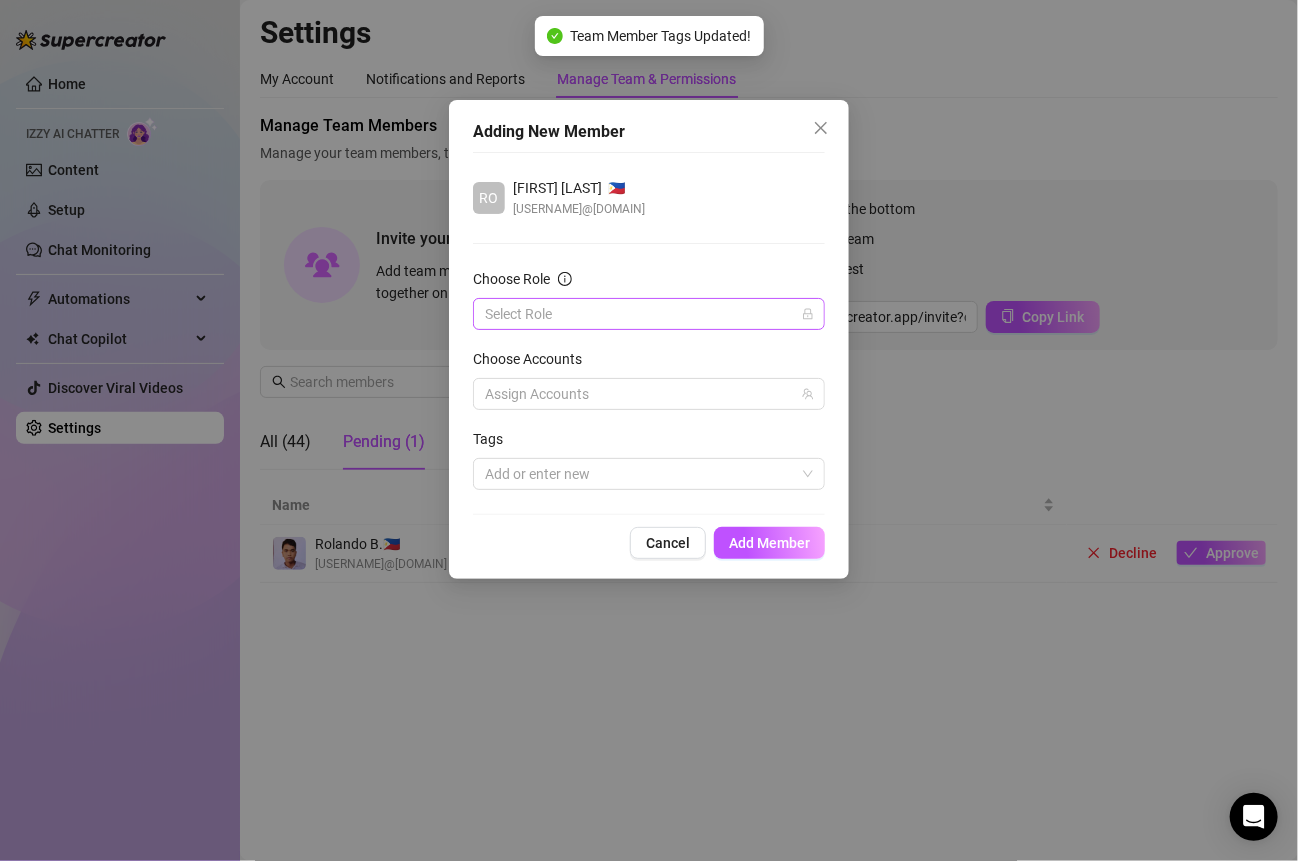 click on "Choose Role" at bounding box center (640, 314) 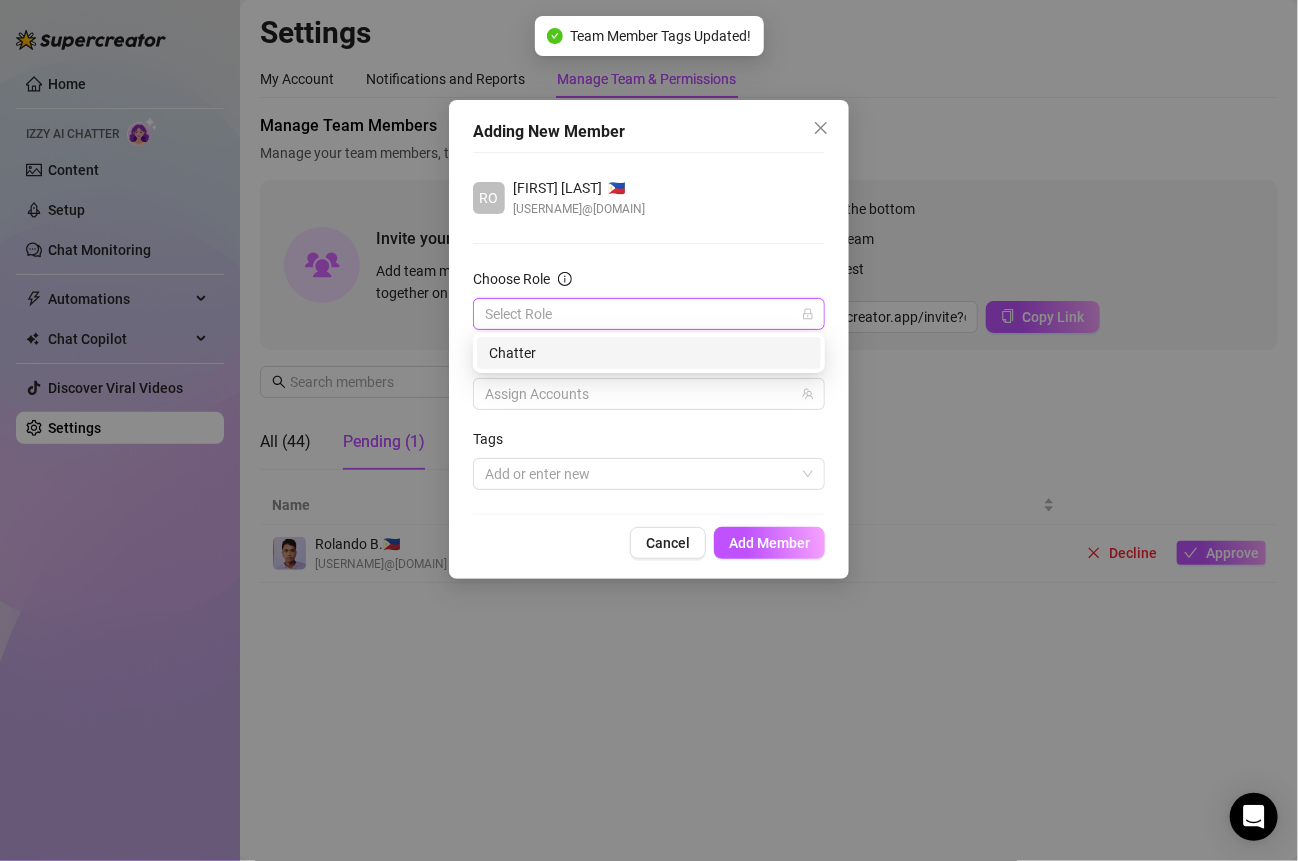 click on "Chatter" at bounding box center [649, 353] 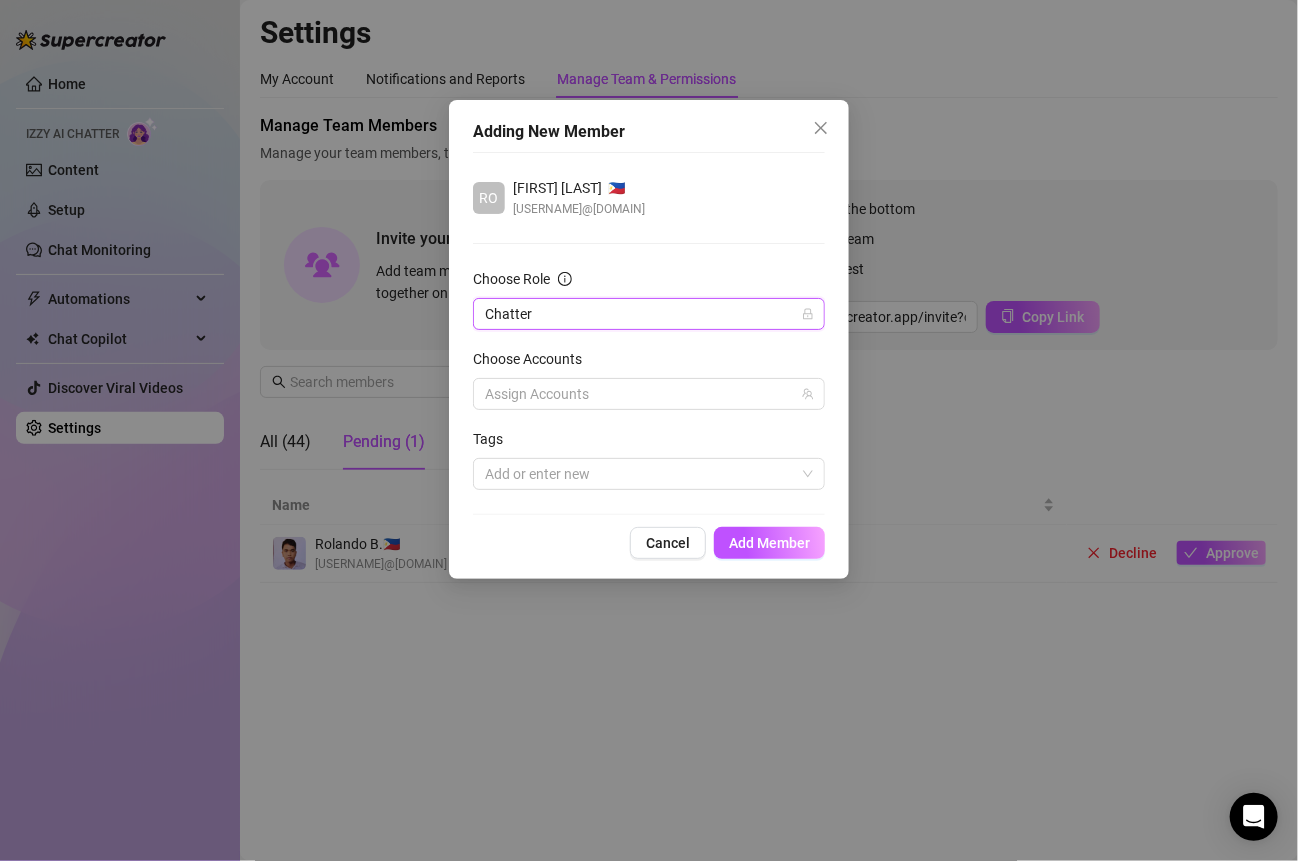 drag, startPoint x: 657, startPoint y: 383, endPoint x: 666, endPoint y: 361, distance: 23.769728 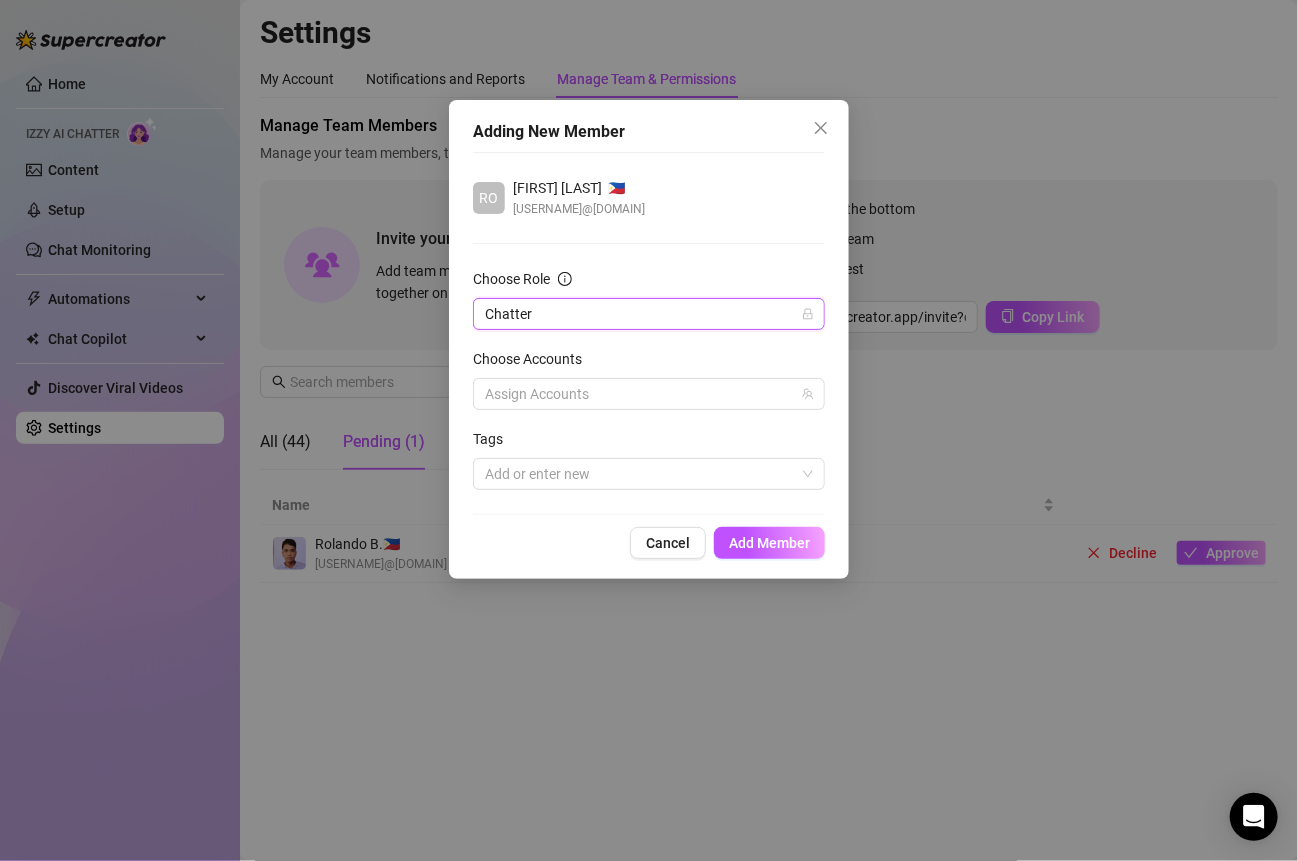 click at bounding box center (638, 394) 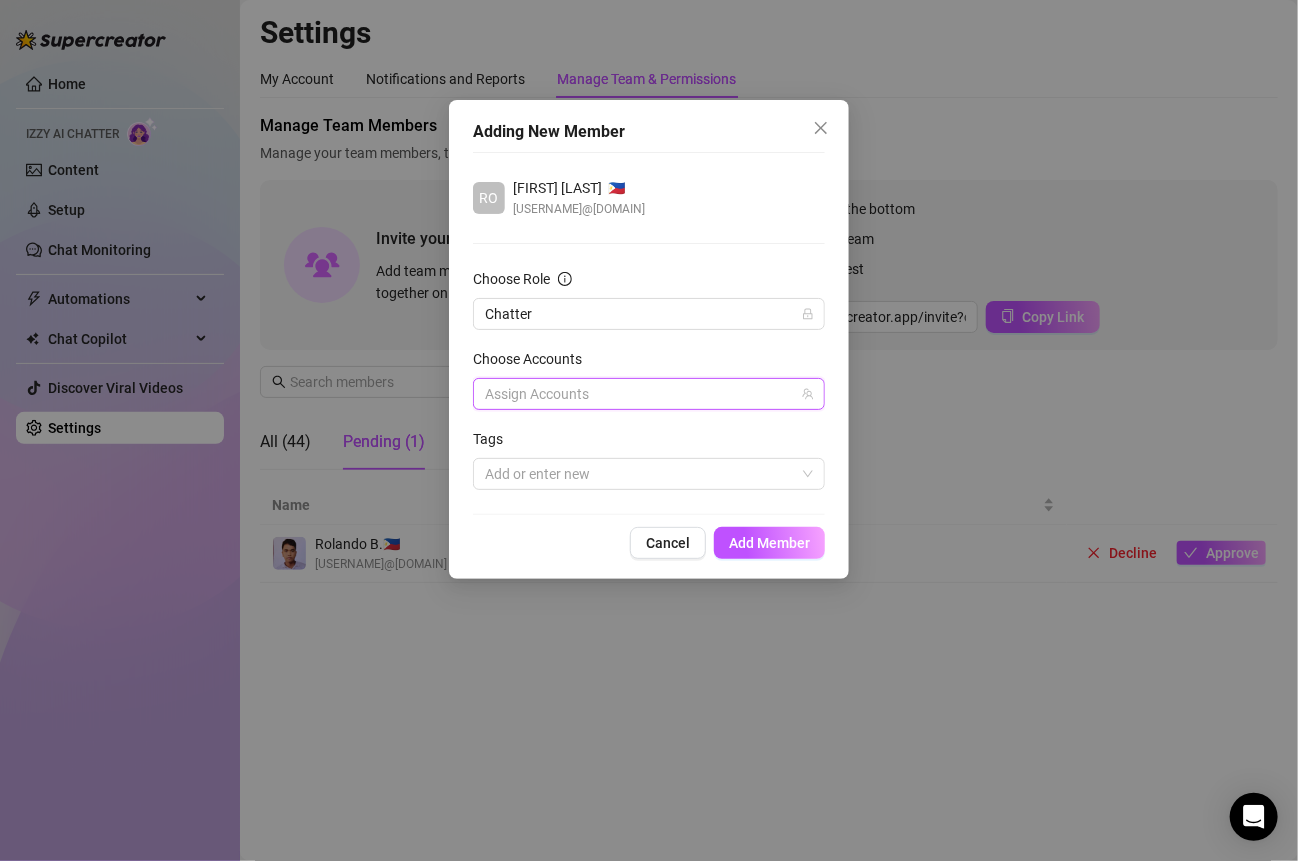 click on "Choose Accounts" at bounding box center (649, 363) 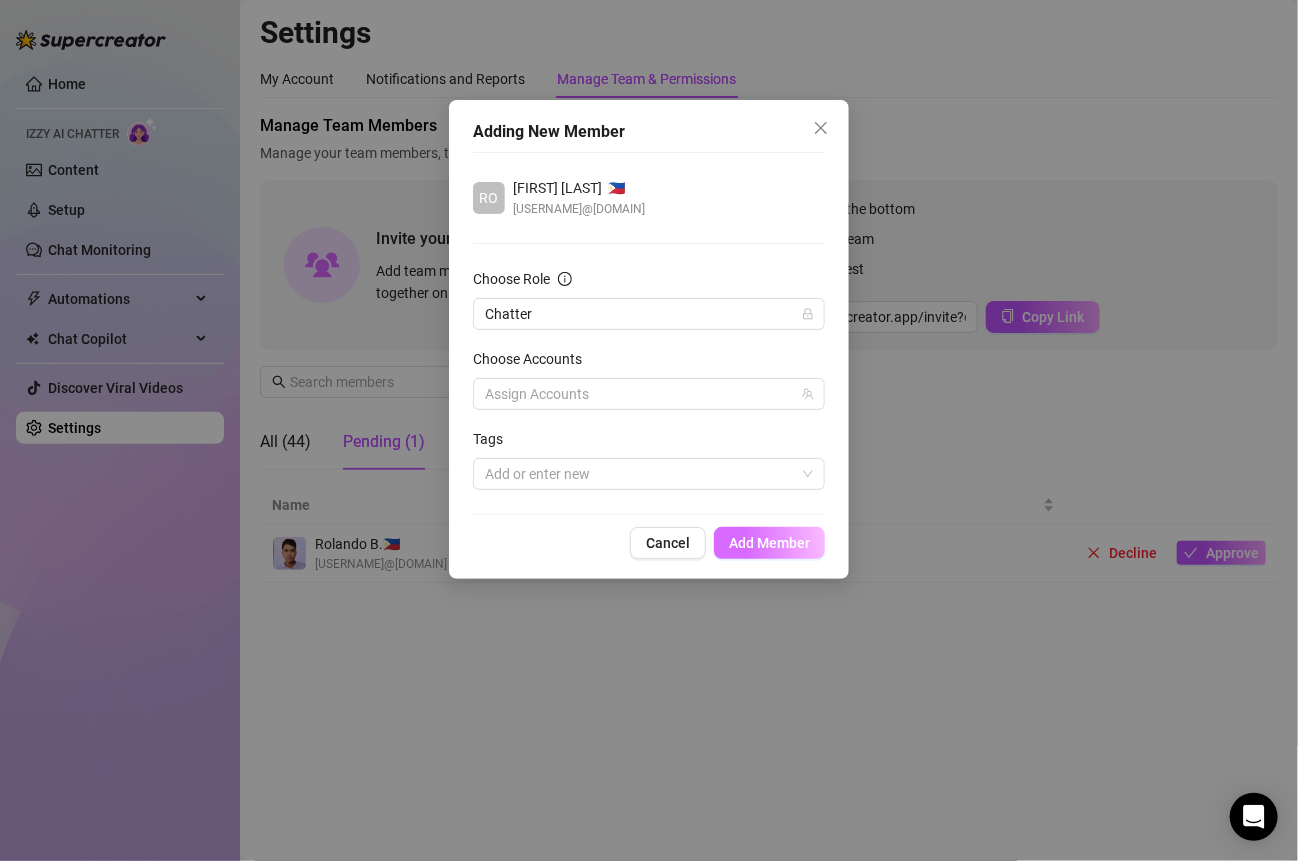 click on "Add Member" at bounding box center (769, 543) 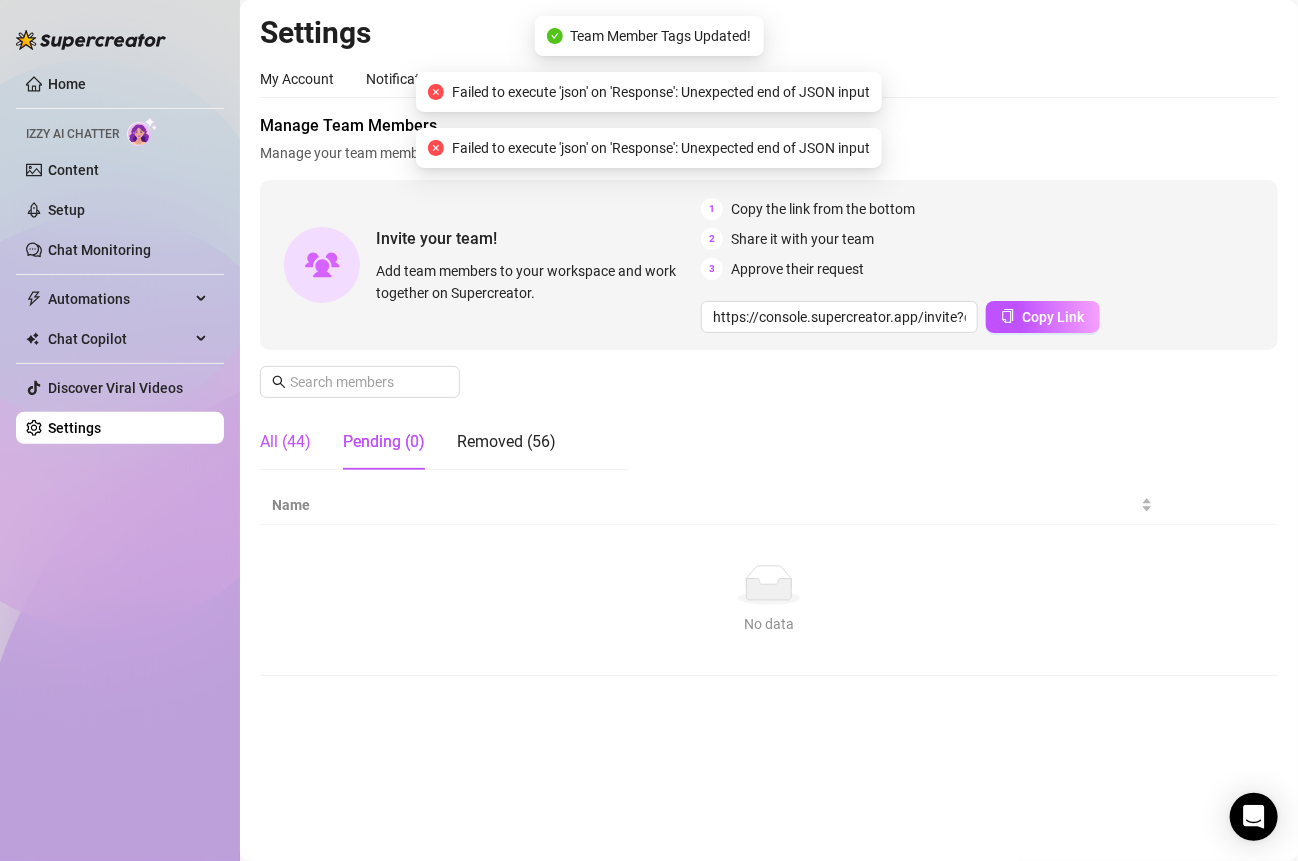 click on "All (44)" at bounding box center (285, 442) 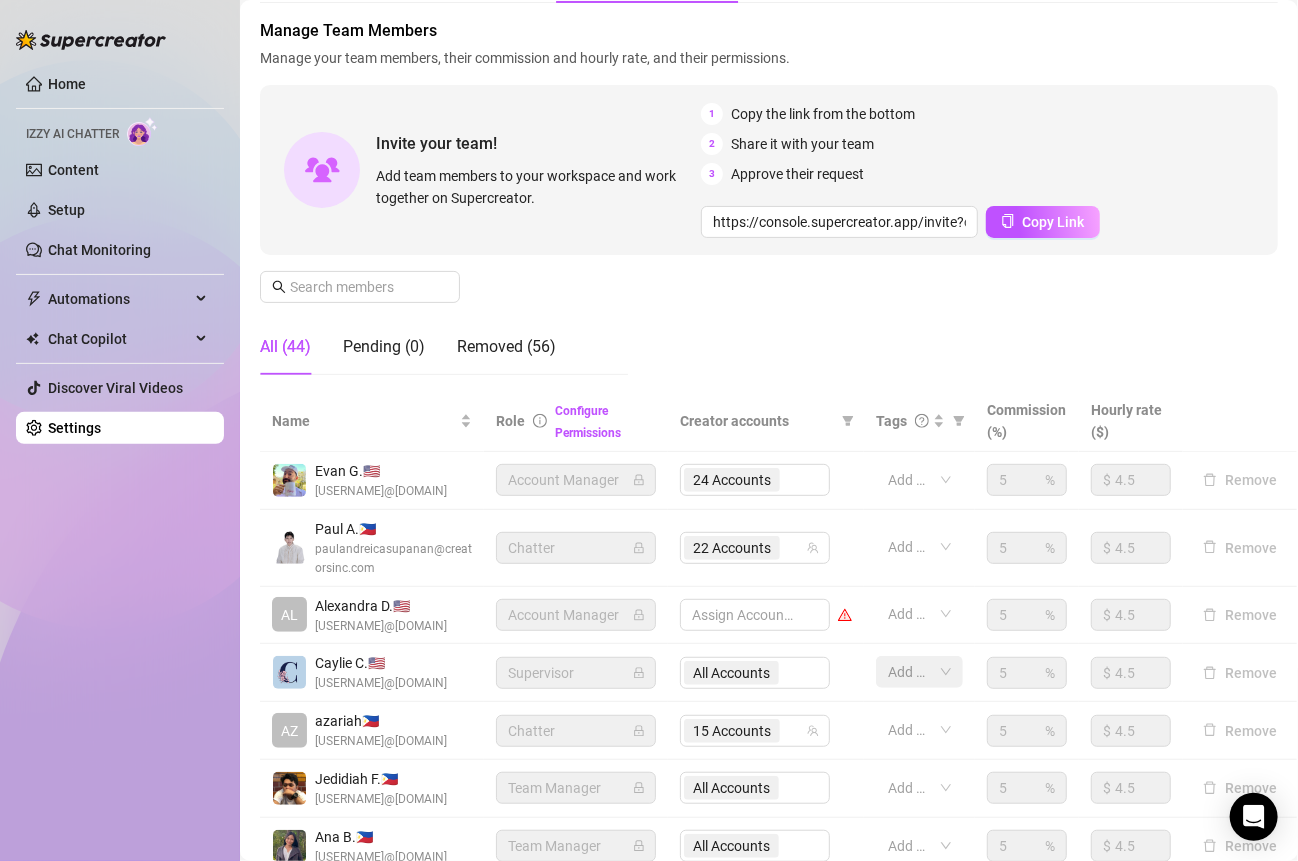 scroll, scrollTop: 0, scrollLeft: 0, axis: both 